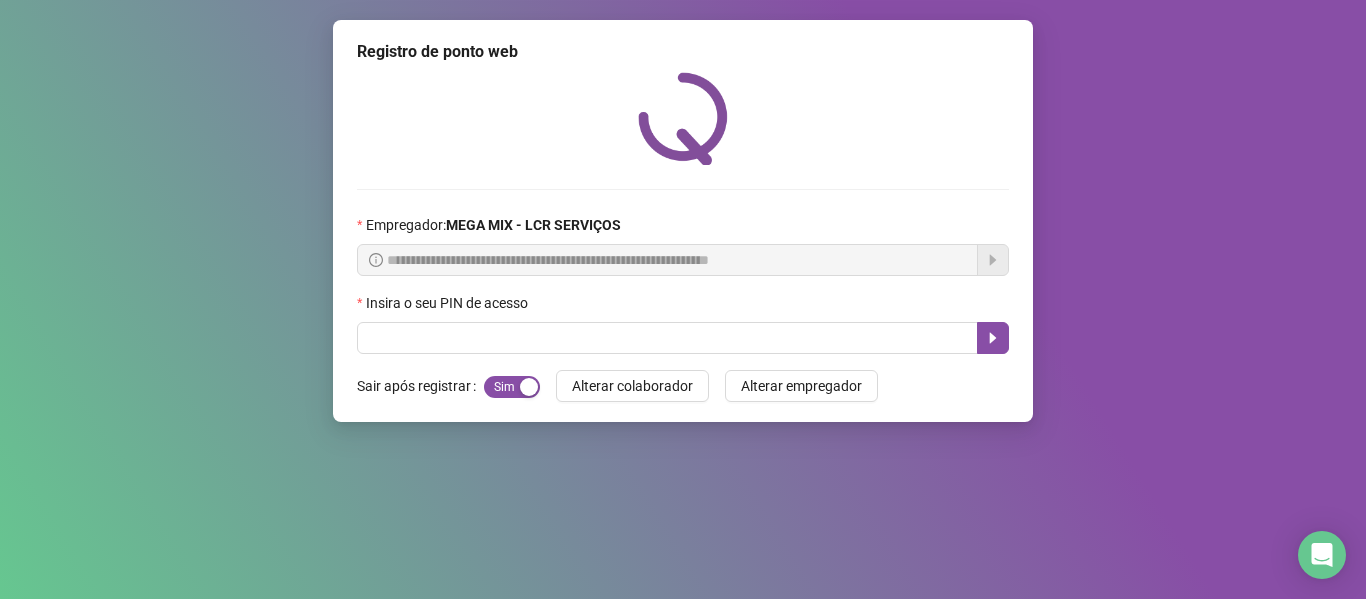 scroll, scrollTop: 0, scrollLeft: 0, axis: both 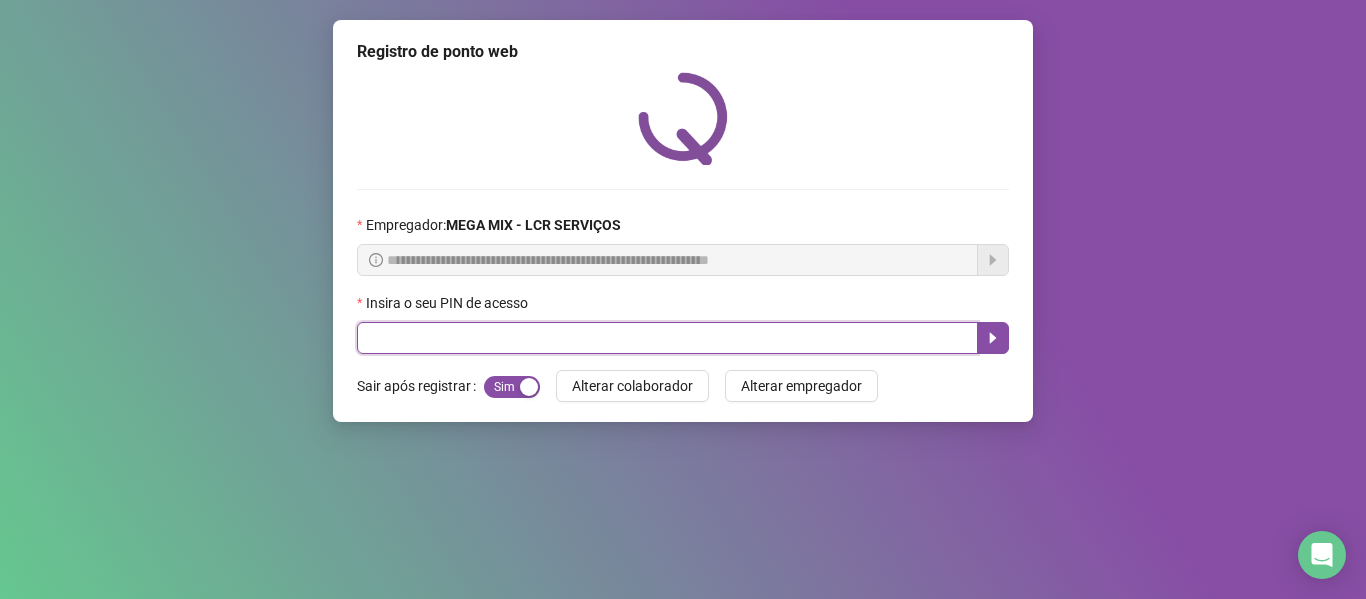 click at bounding box center (667, 338) 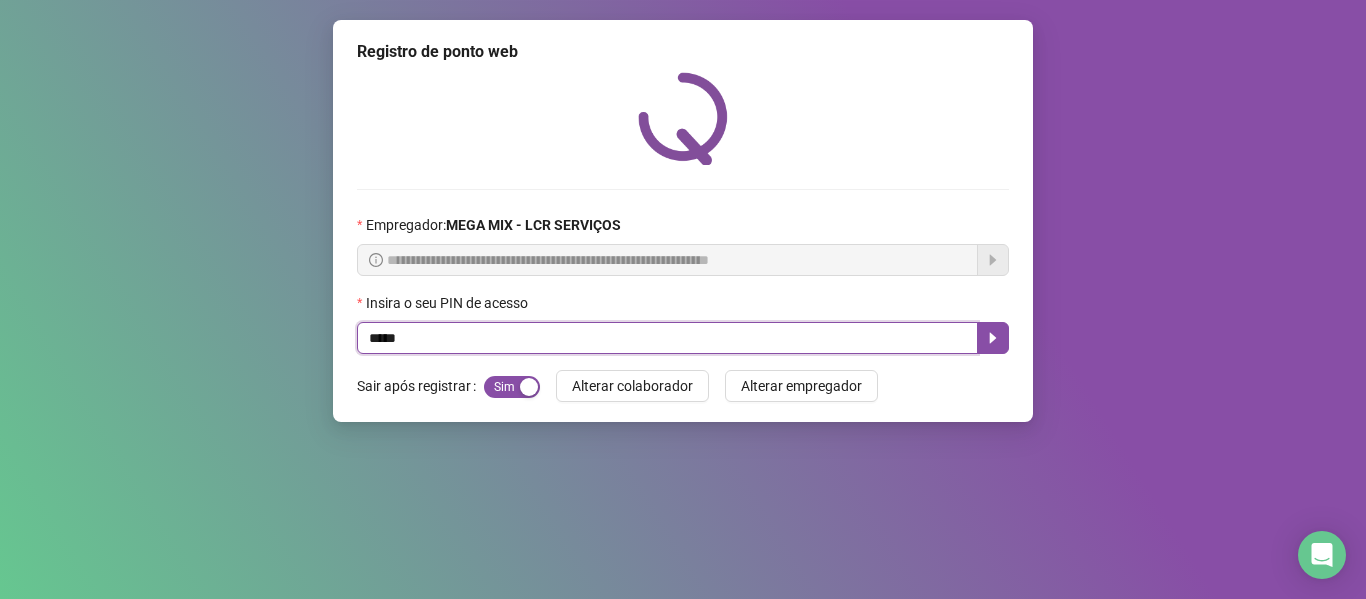 type on "*****" 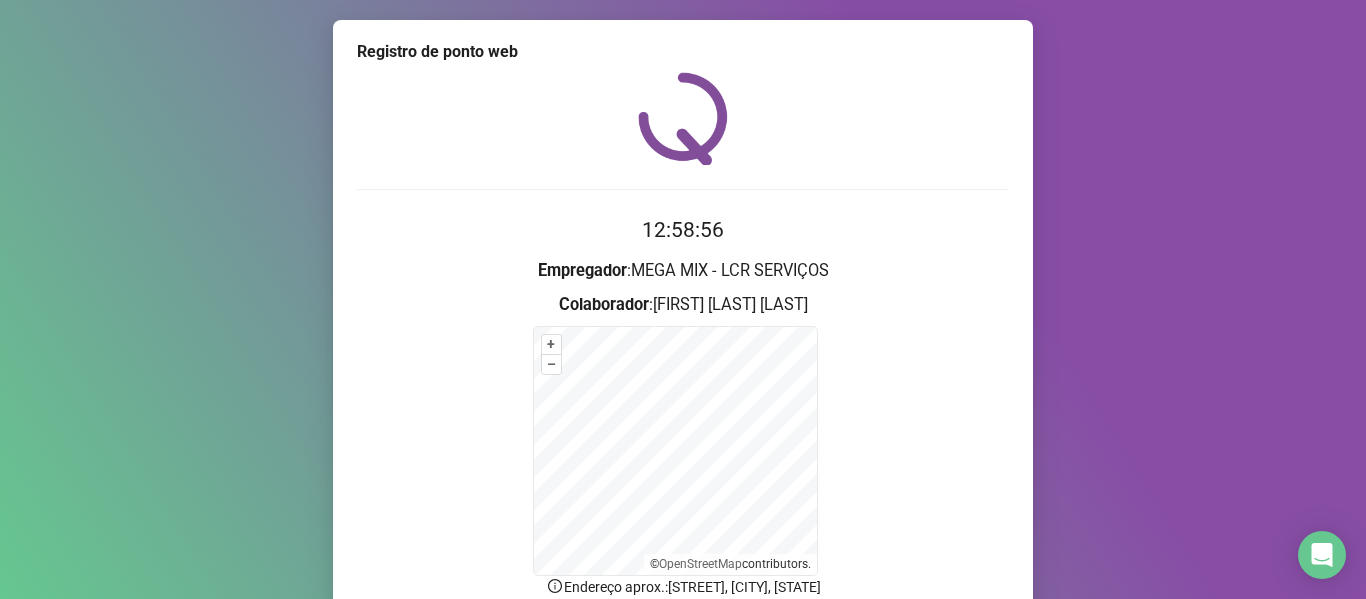 scroll, scrollTop: 176, scrollLeft: 0, axis: vertical 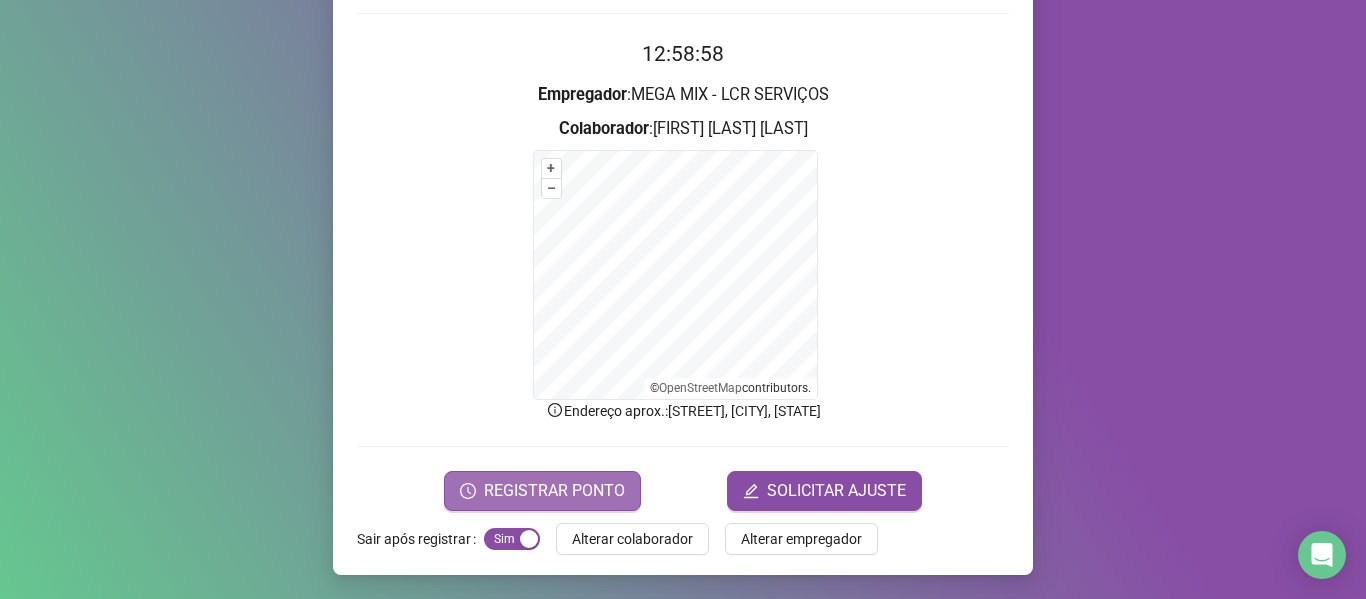 click on "REGISTRAR PONTO" at bounding box center (554, 491) 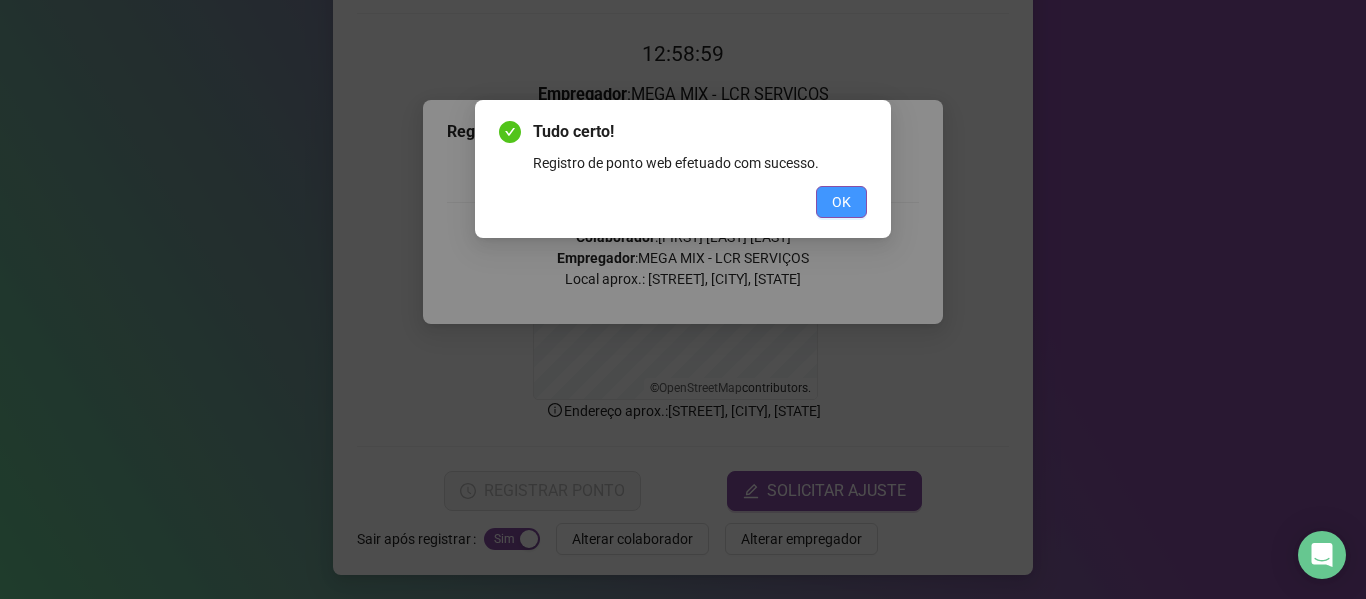 click on "OK" at bounding box center [841, 202] 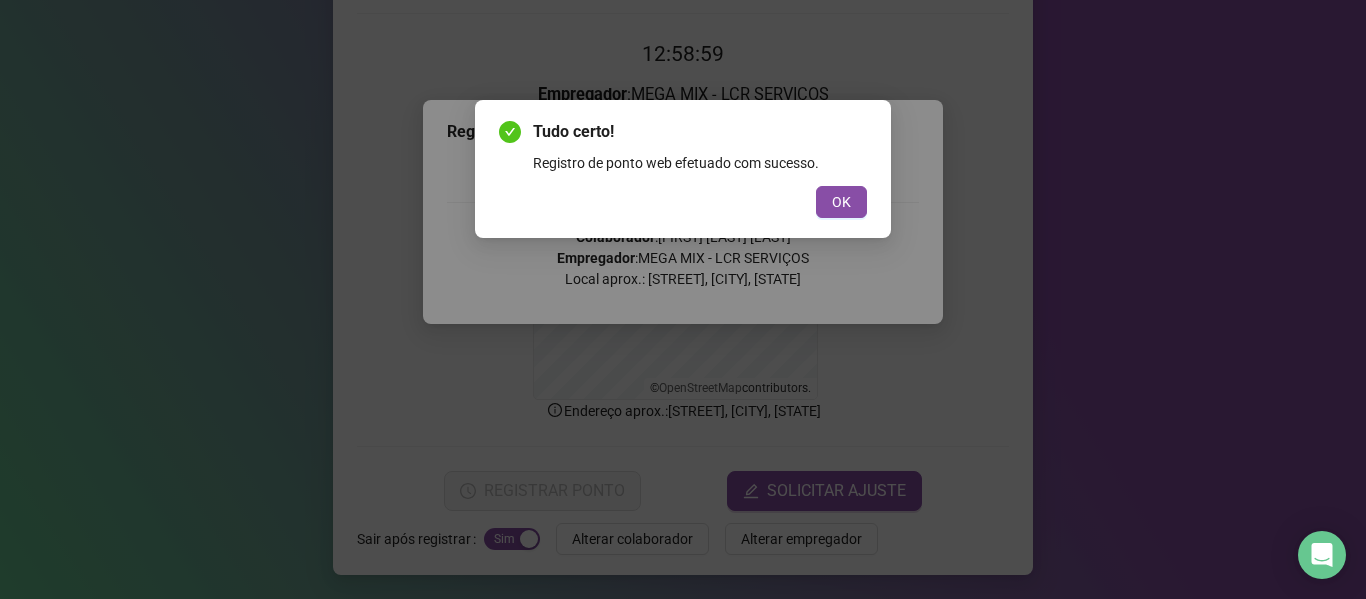 scroll, scrollTop: 0, scrollLeft: 0, axis: both 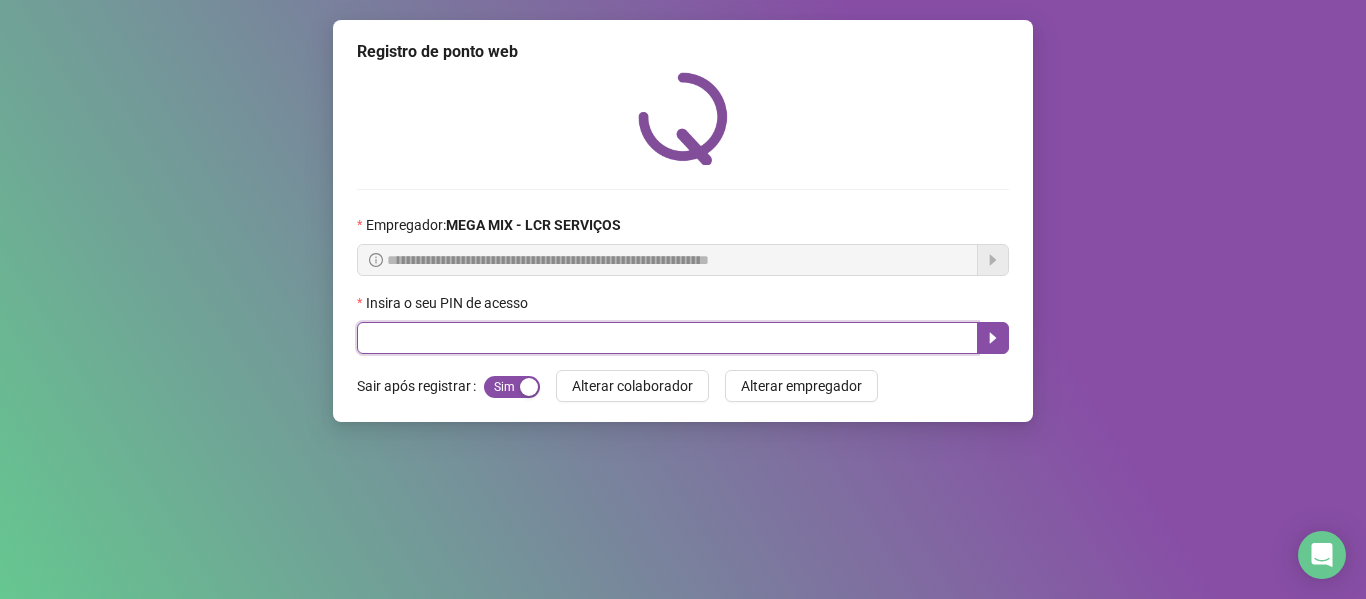 click at bounding box center (667, 338) 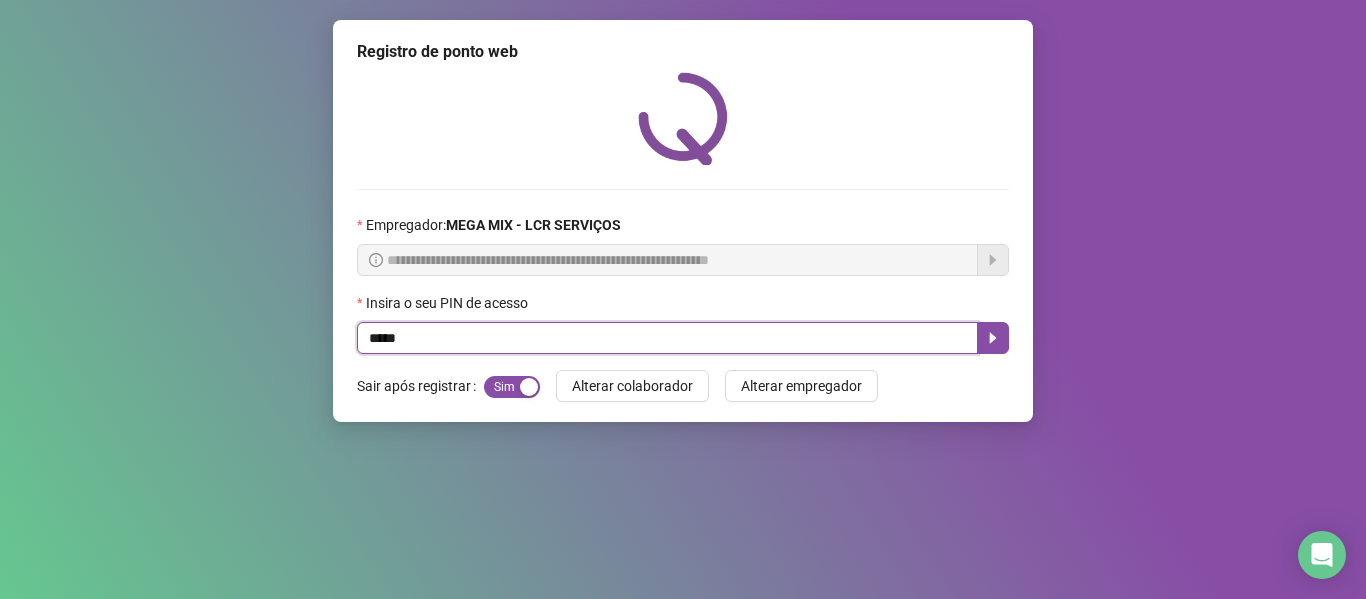 type on "*****" 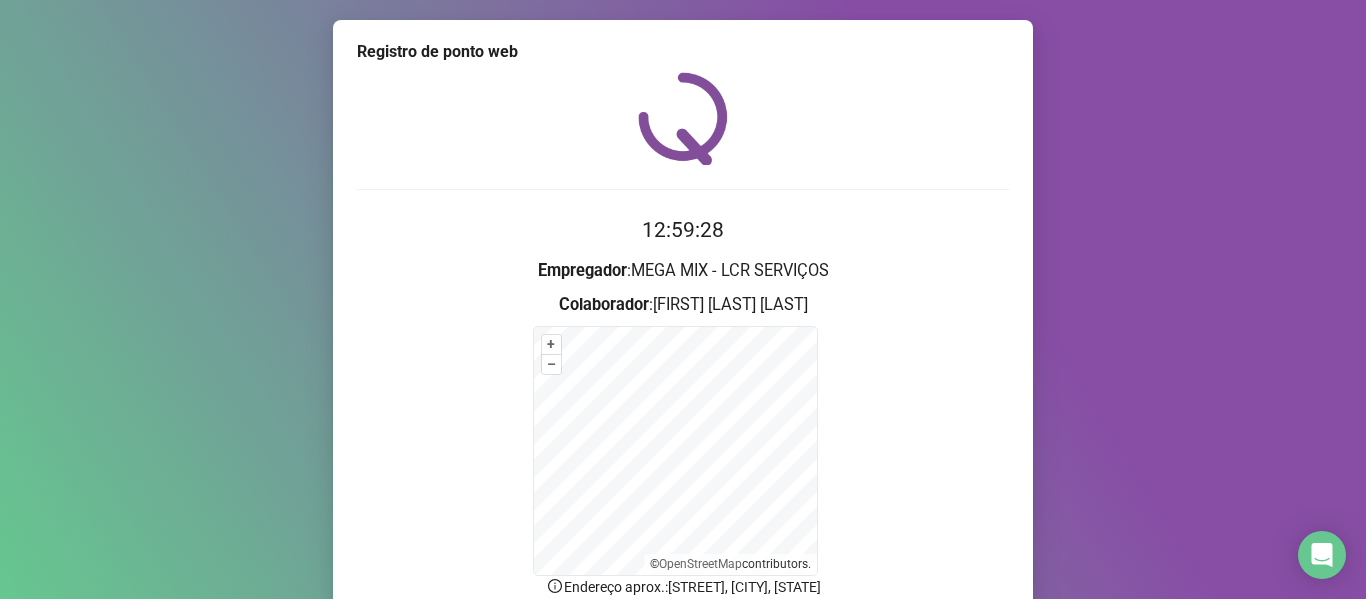 scroll, scrollTop: 176, scrollLeft: 0, axis: vertical 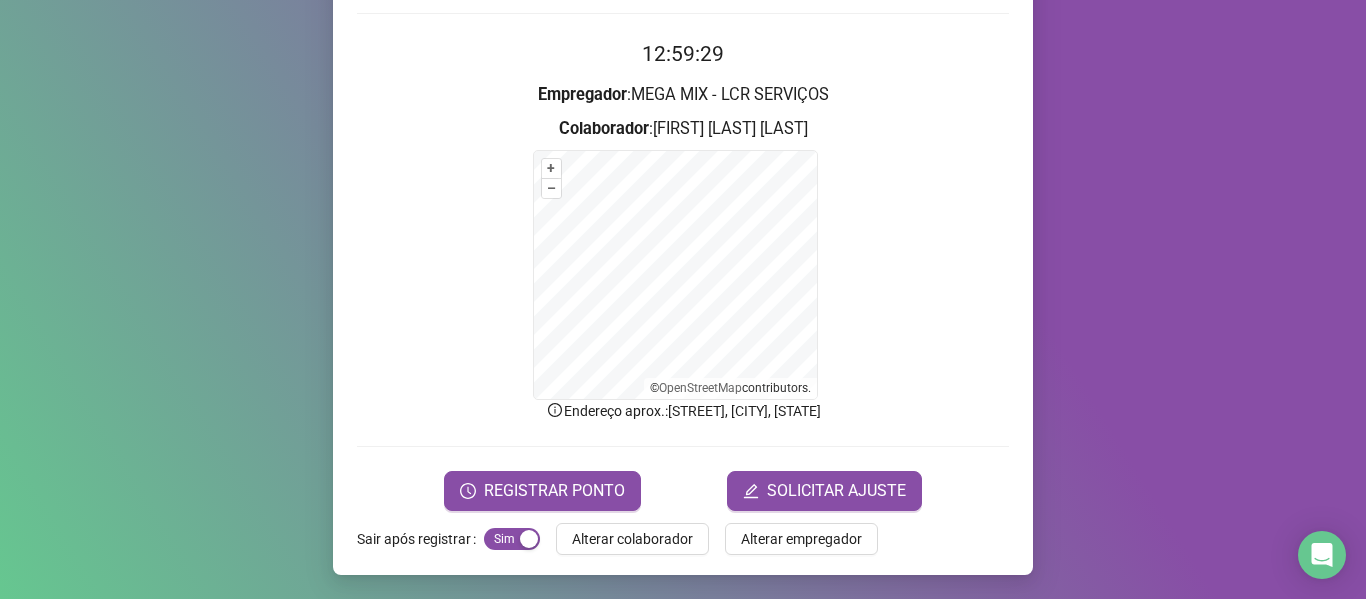 click on "12:59:29 Empregador :  MEGA MIX - LCR SERVIÇOS Colaborador :  [FIRST] [LAST] [LAST]  + – ⇧ › ©  OpenStreetMap  contributors. Endereço aprox. :  [STREET], [CITY], [STATE] REGISTRAR PONTO SOLICITAR AJUSTE" at bounding box center [683, 274] 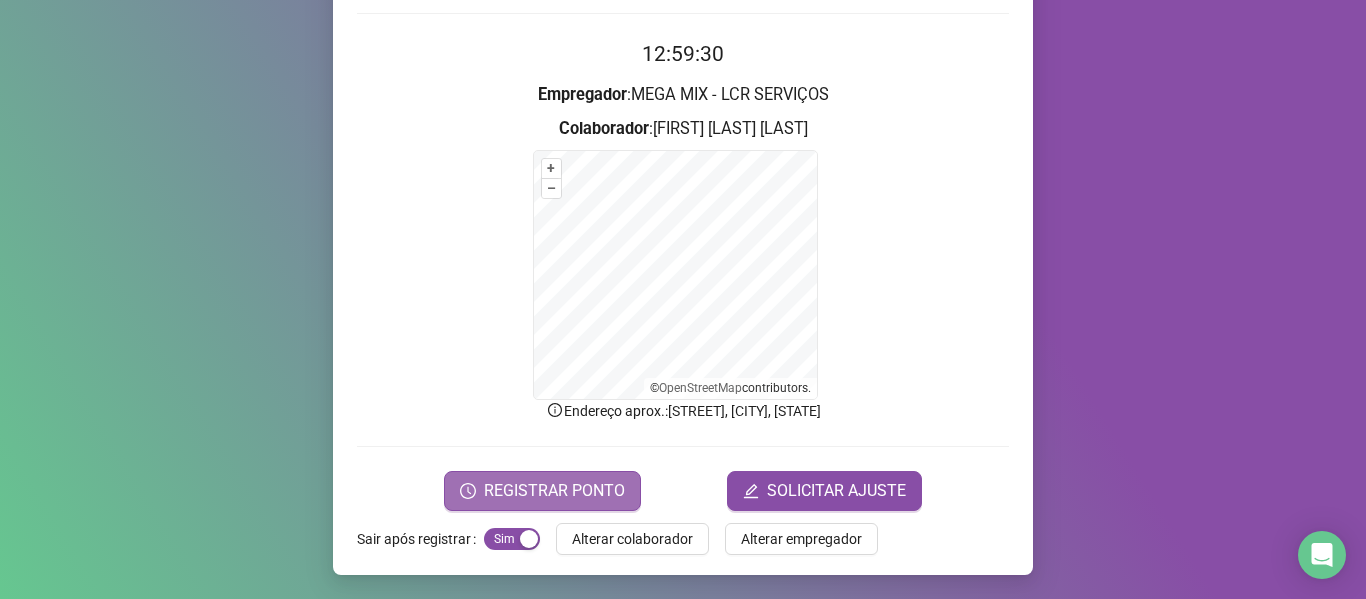 click on "REGISTRAR PONTO" at bounding box center (554, 491) 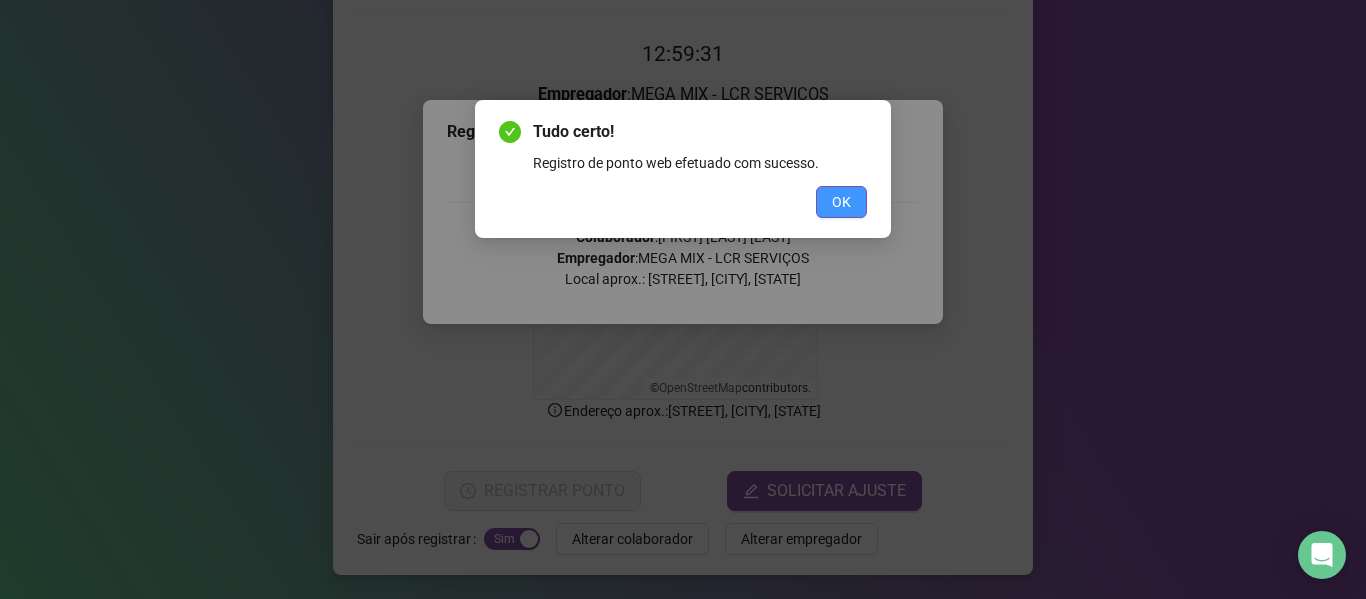 click on "OK" at bounding box center (841, 202) 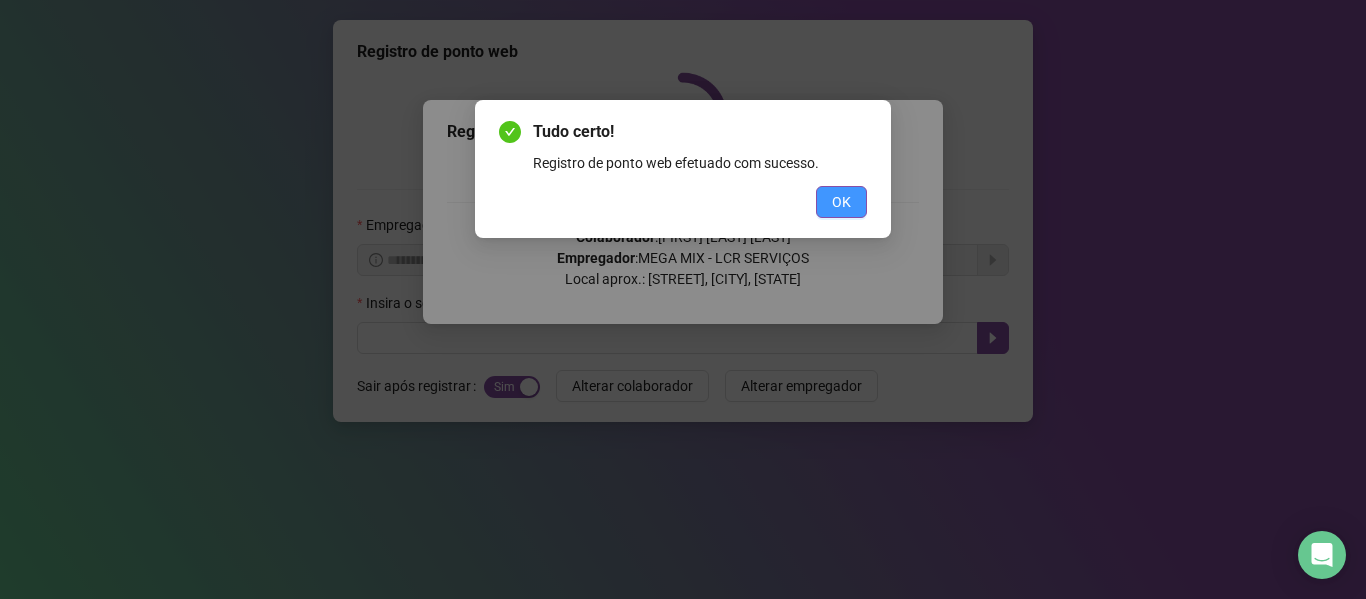 scroll, scrollTop: 0, scrollLeft: 0, axis: both 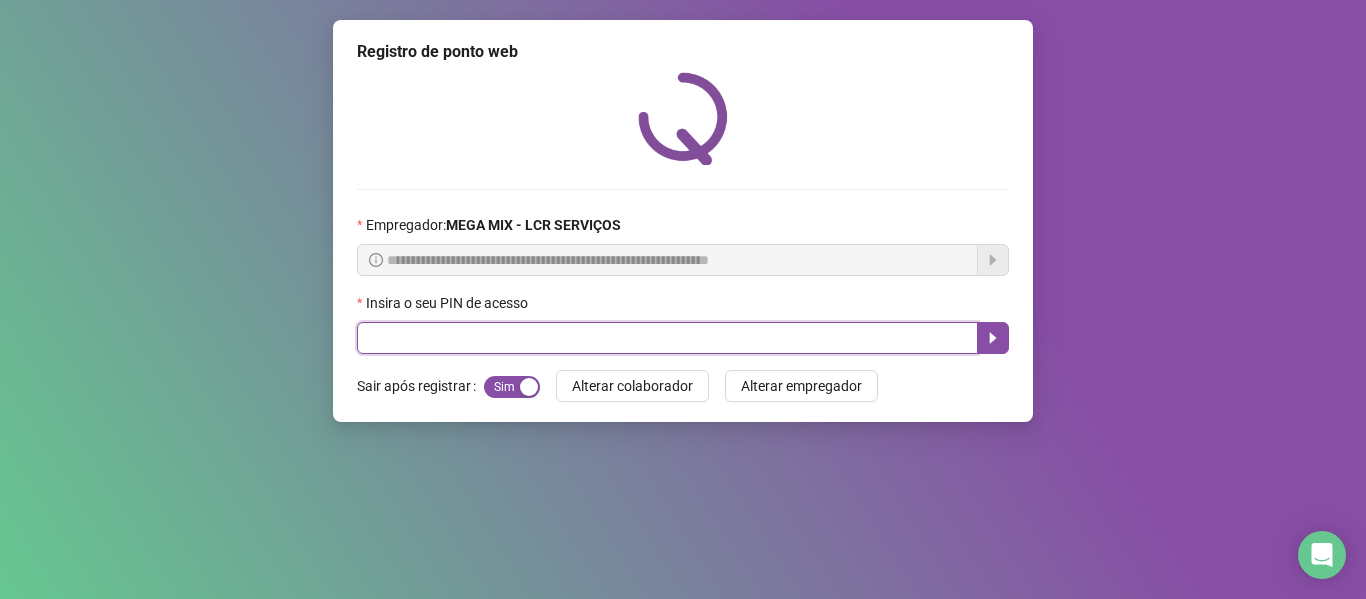 click at bounding box center [667, 338] 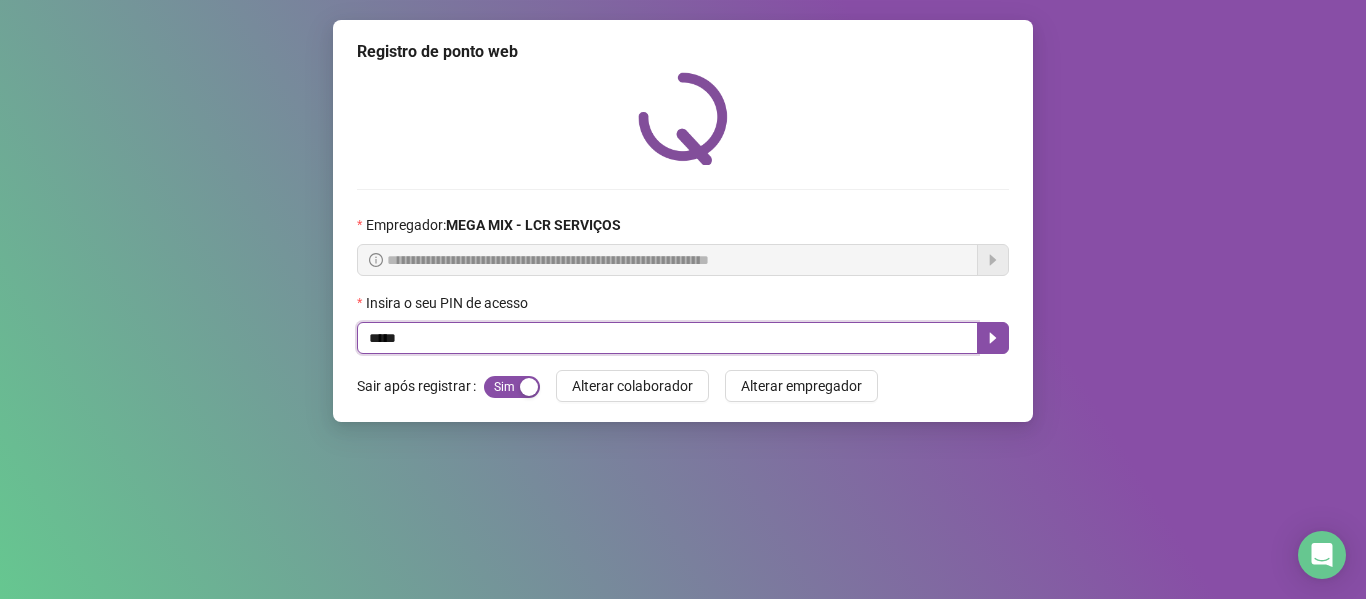 type on "*****" 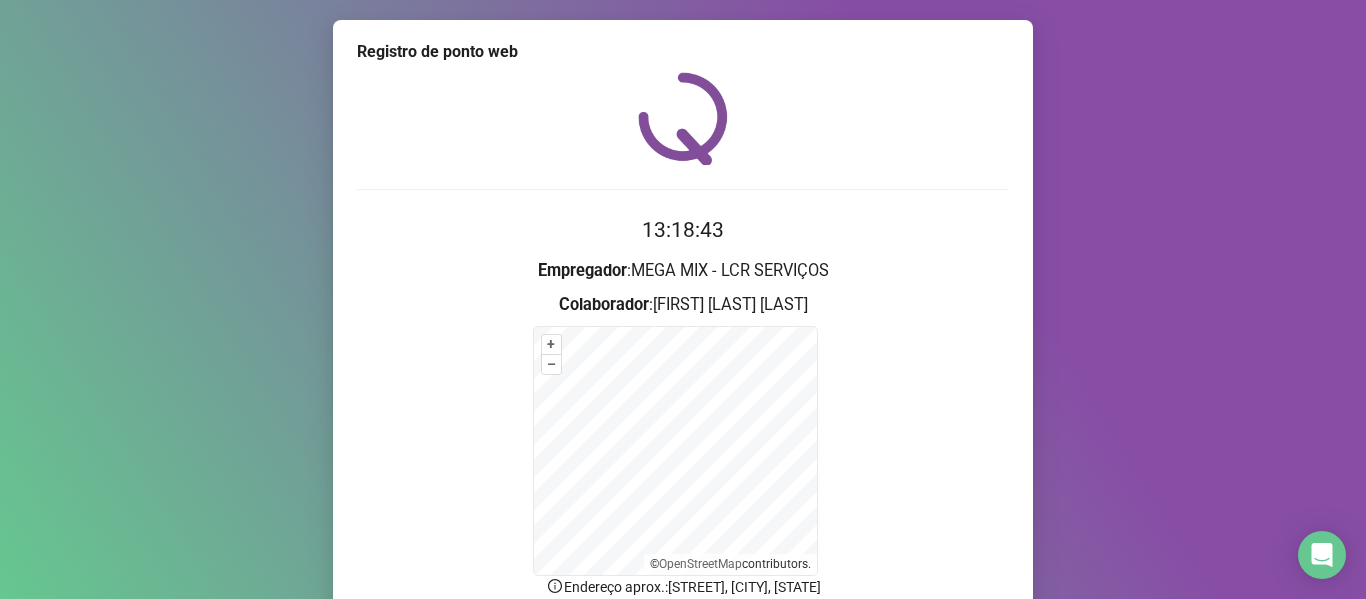 scroll, scrollTop: 176, scrollLeft: 0, axis: vertical 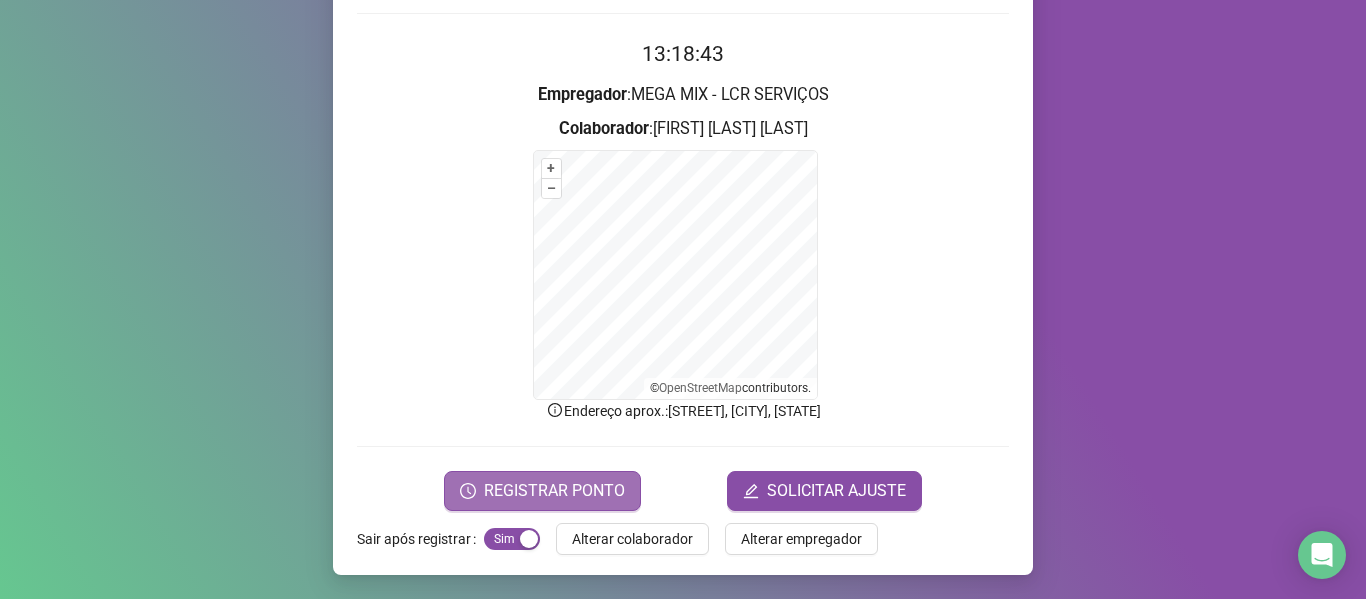 click on "REGISTRAR PONTO" at bounding box center (554, 491) 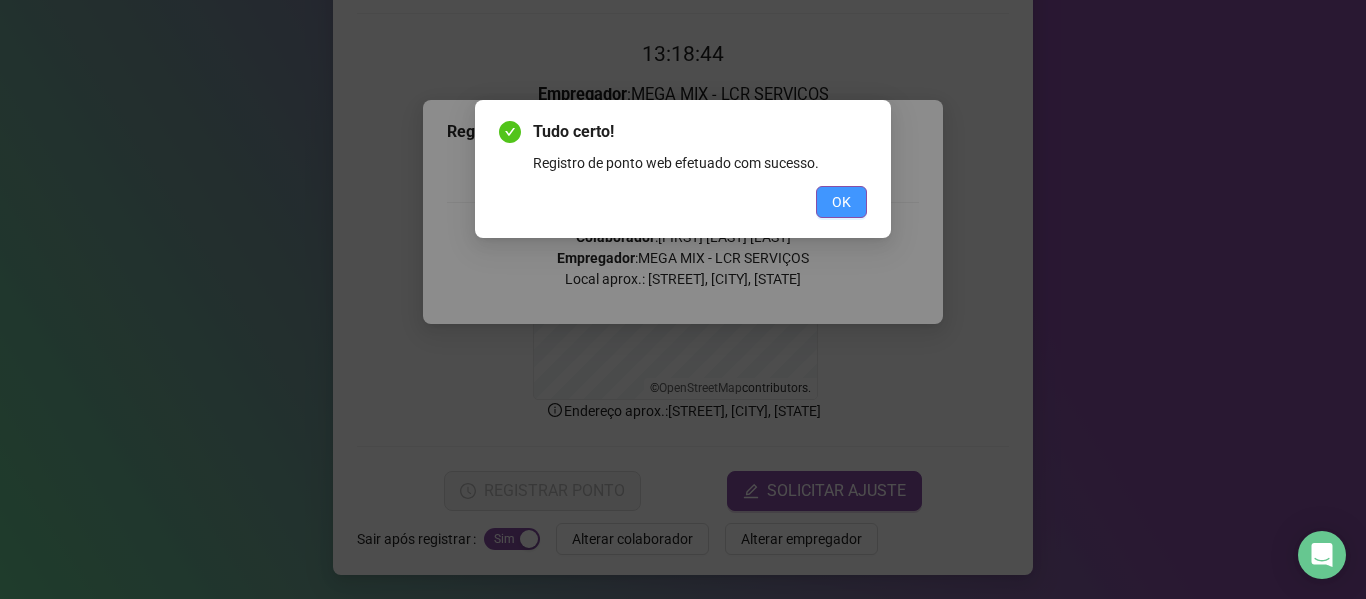 click on "OK" at bounding box center [841, 202] 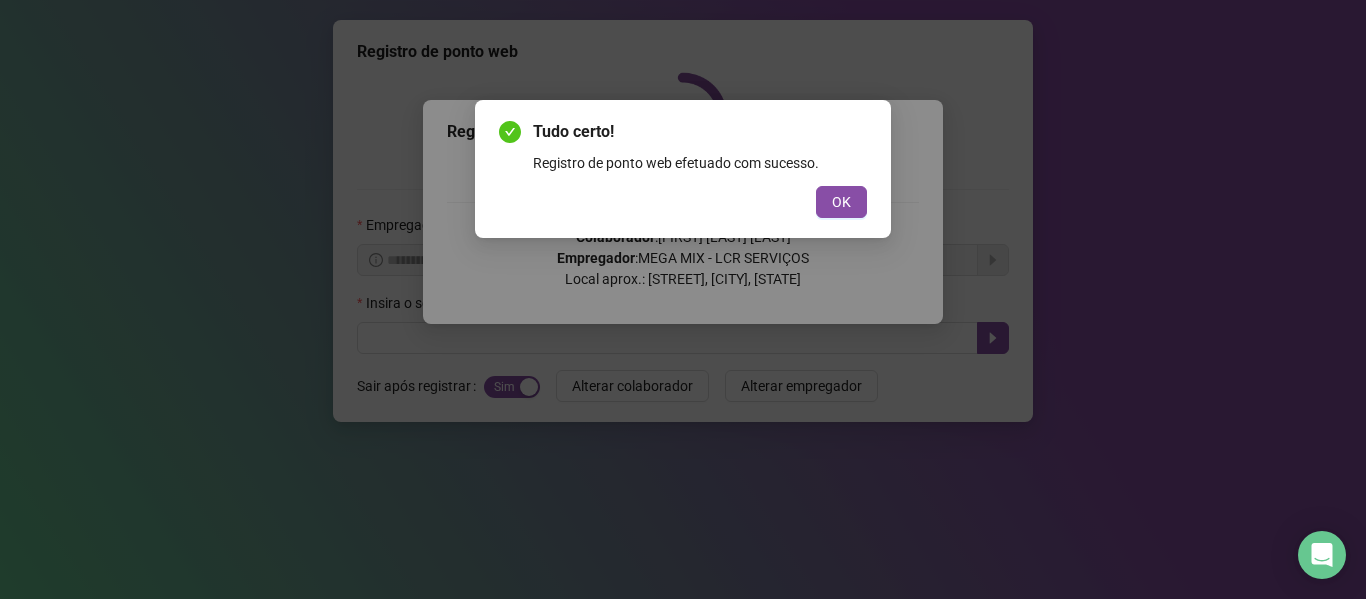scroll, scrollTop: 0, scrollLeft: 0, axis: both 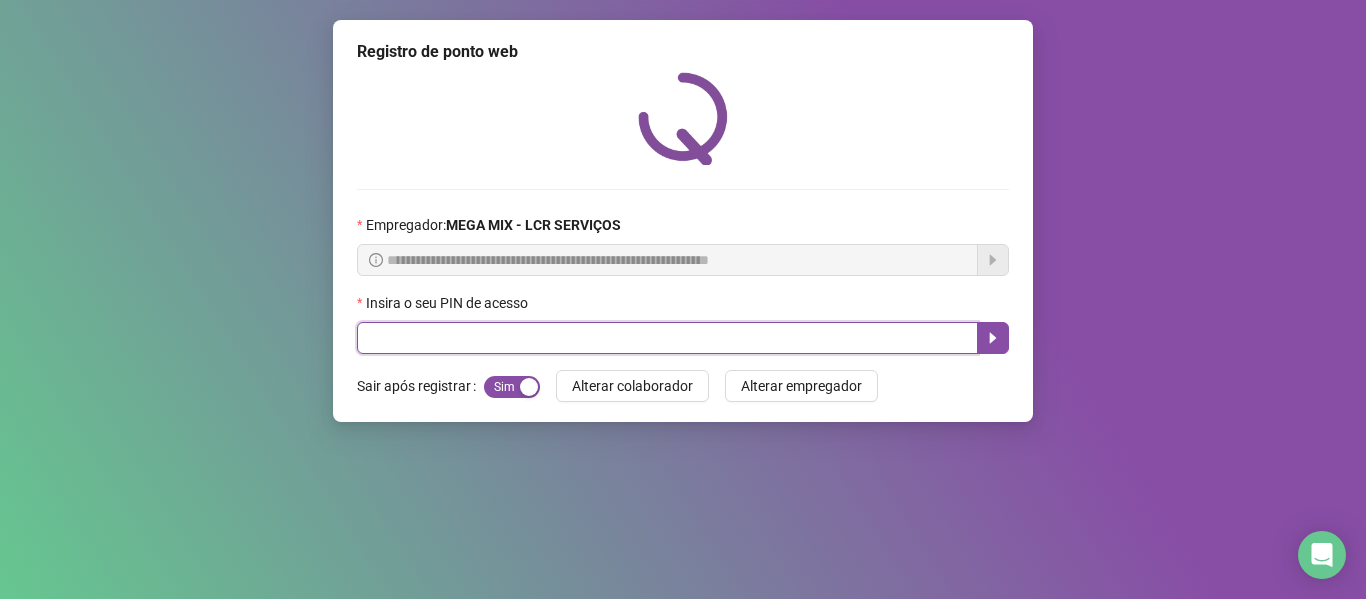 click at bounding box center [667, 338] 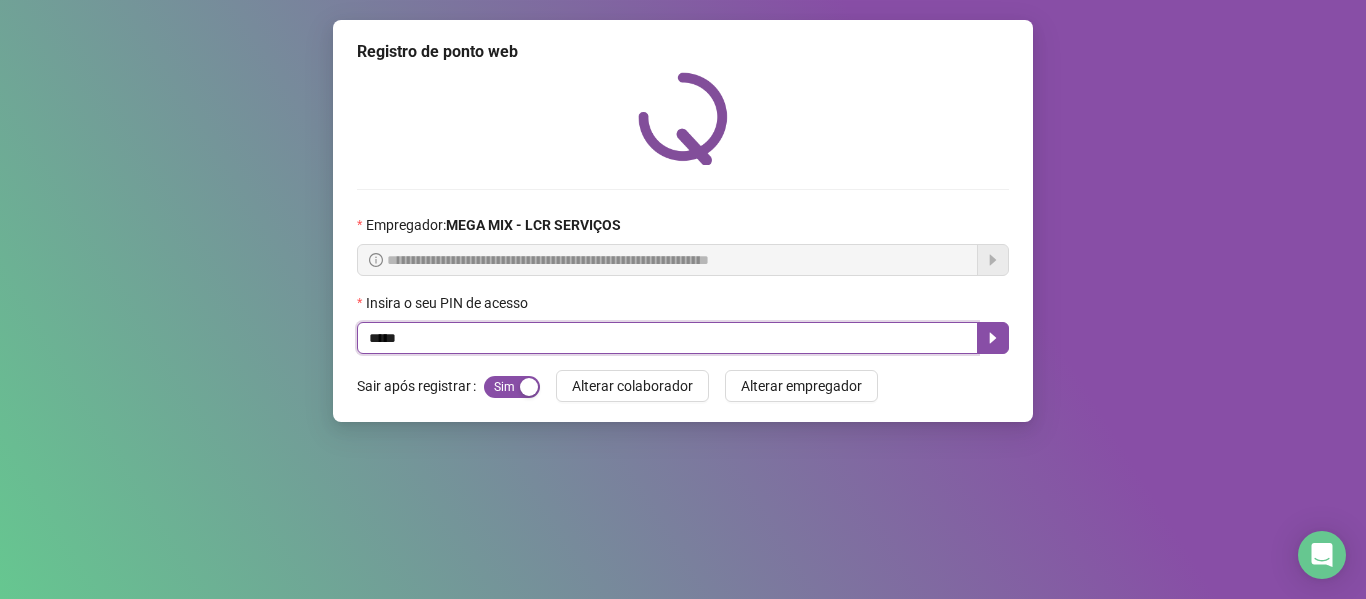type on "*****" 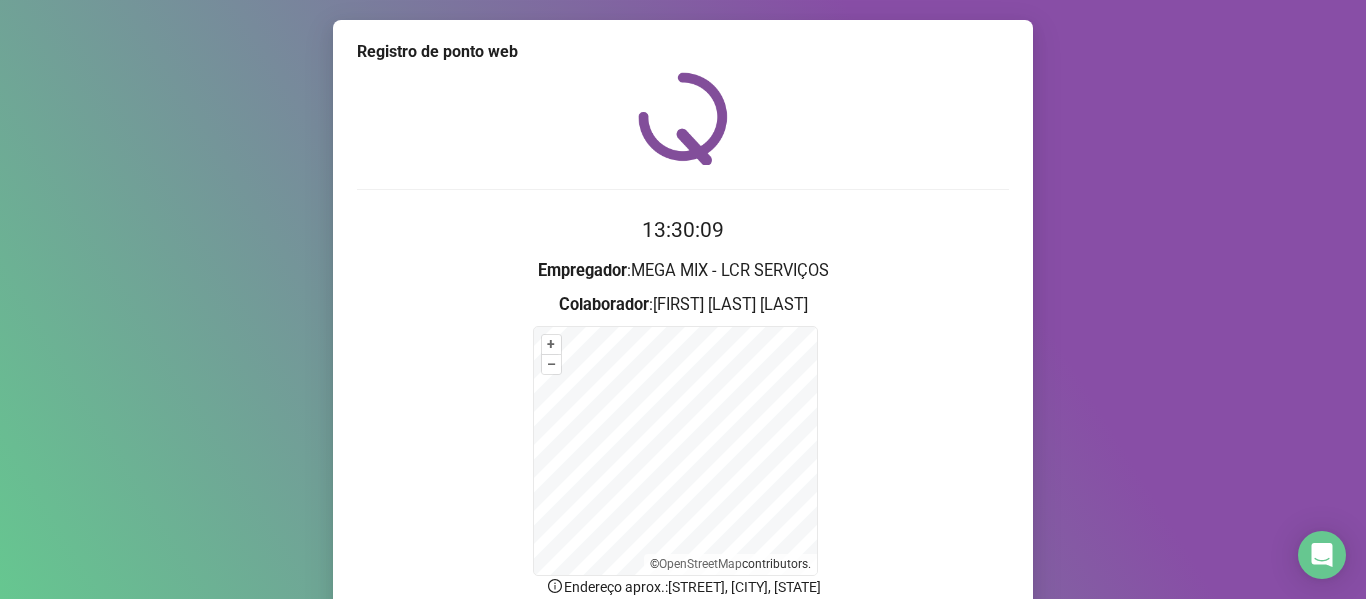 scroll, scrollTop: 176, scrollLeft: 0, axis: vertical 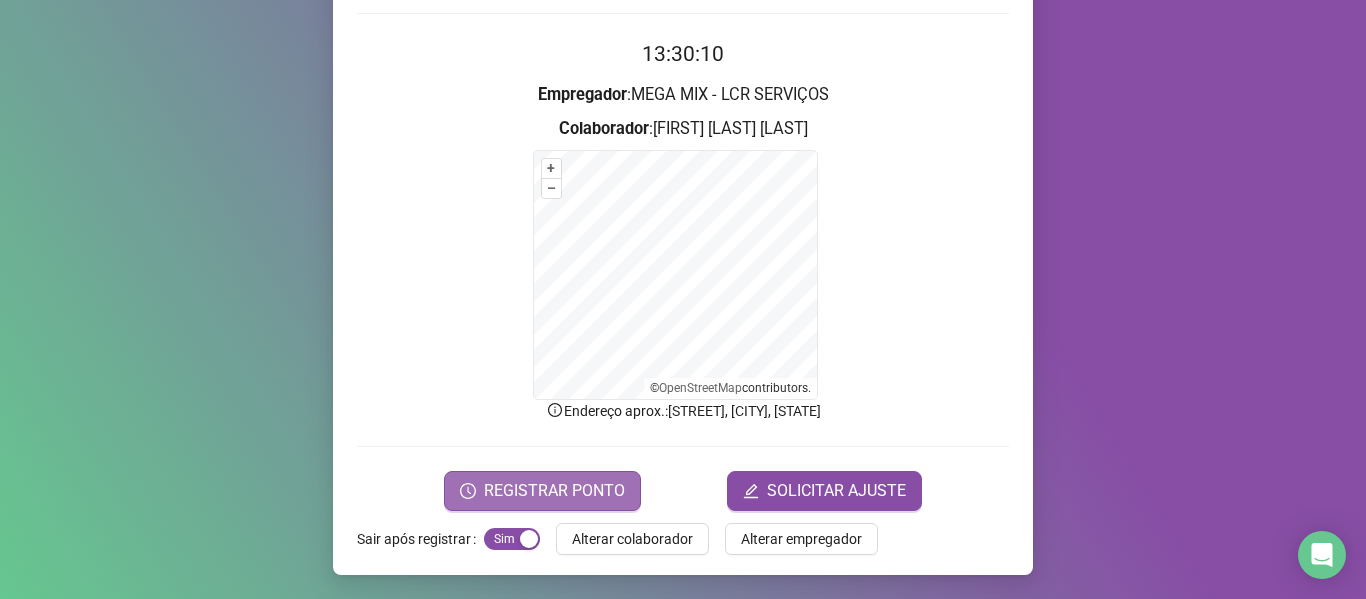 click on "REGISTRAR PONTO" at bounding box center [554, 491] 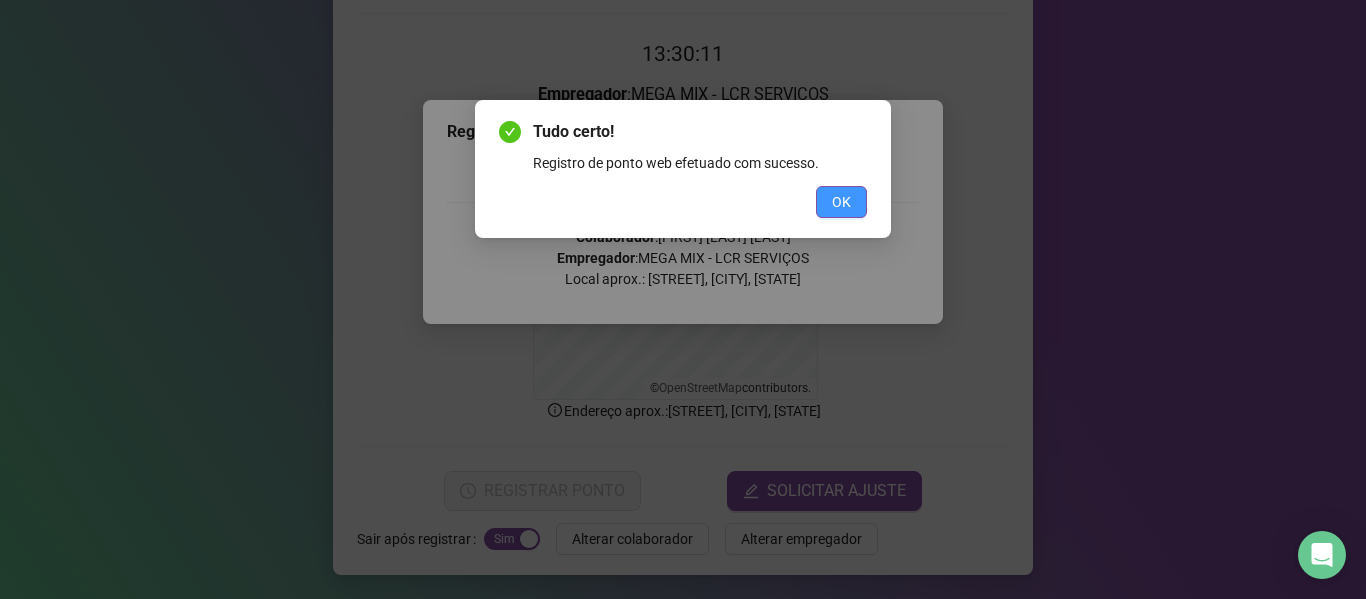 click on "OK" at bounding box center [841, 202] 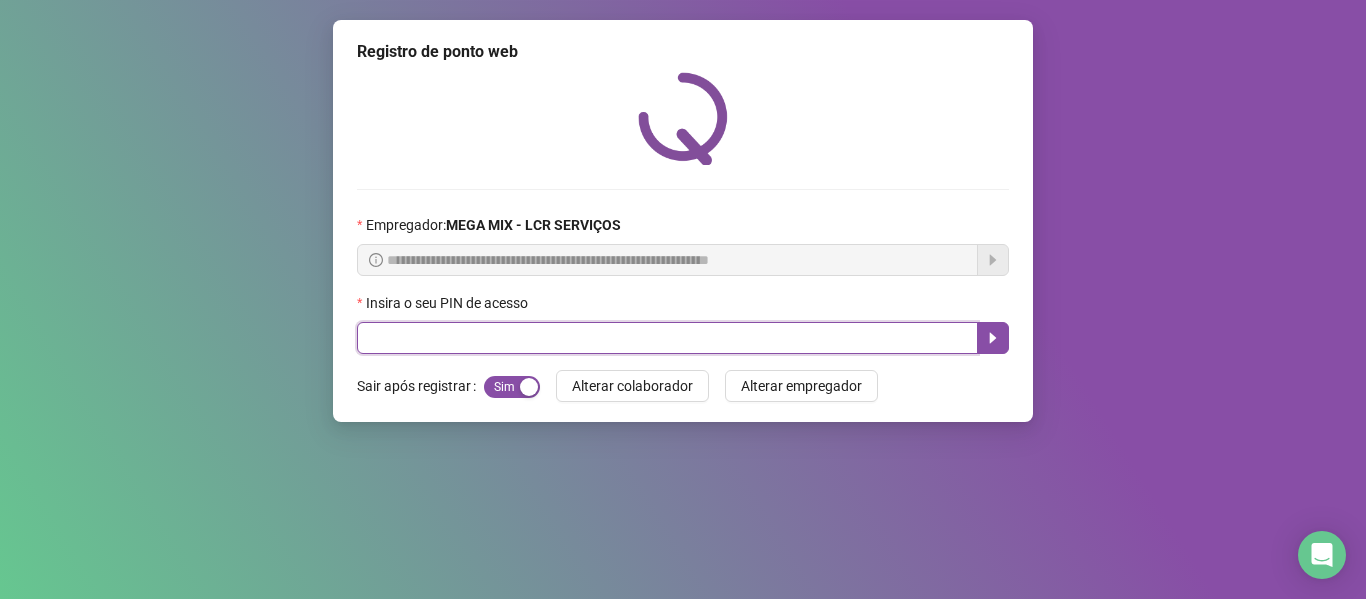 click at bounding box center [667, 338] 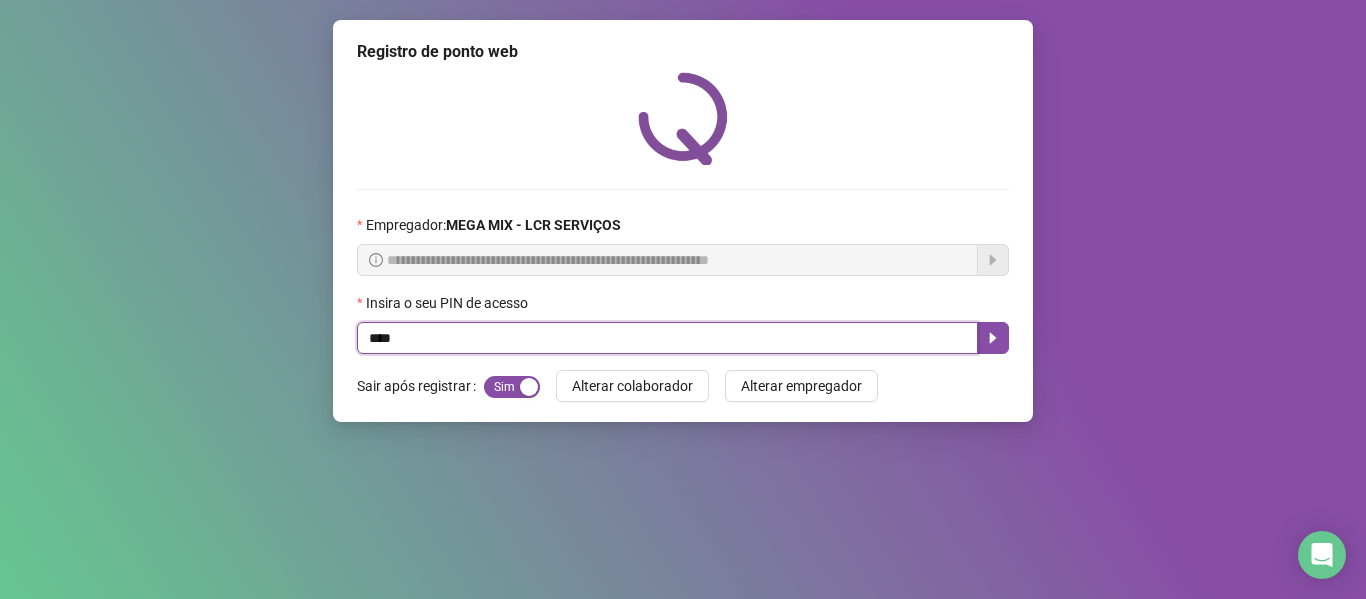 type on "****" 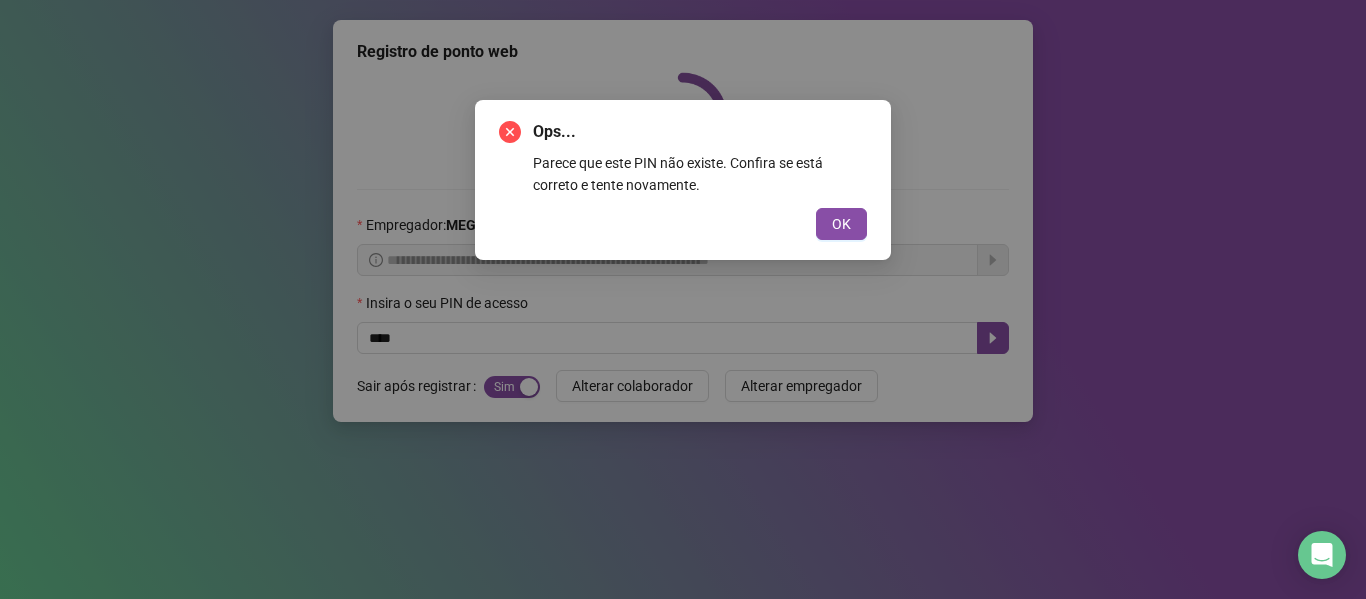 type 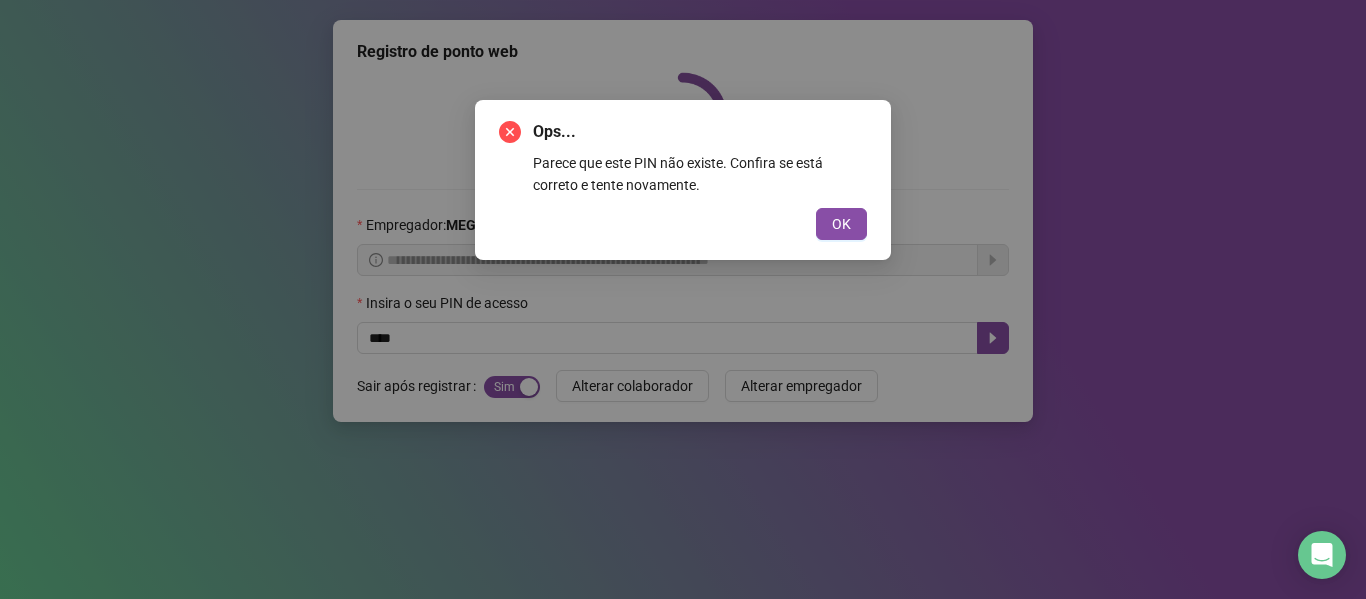 click on "OK" at bounding box center [841, 224] 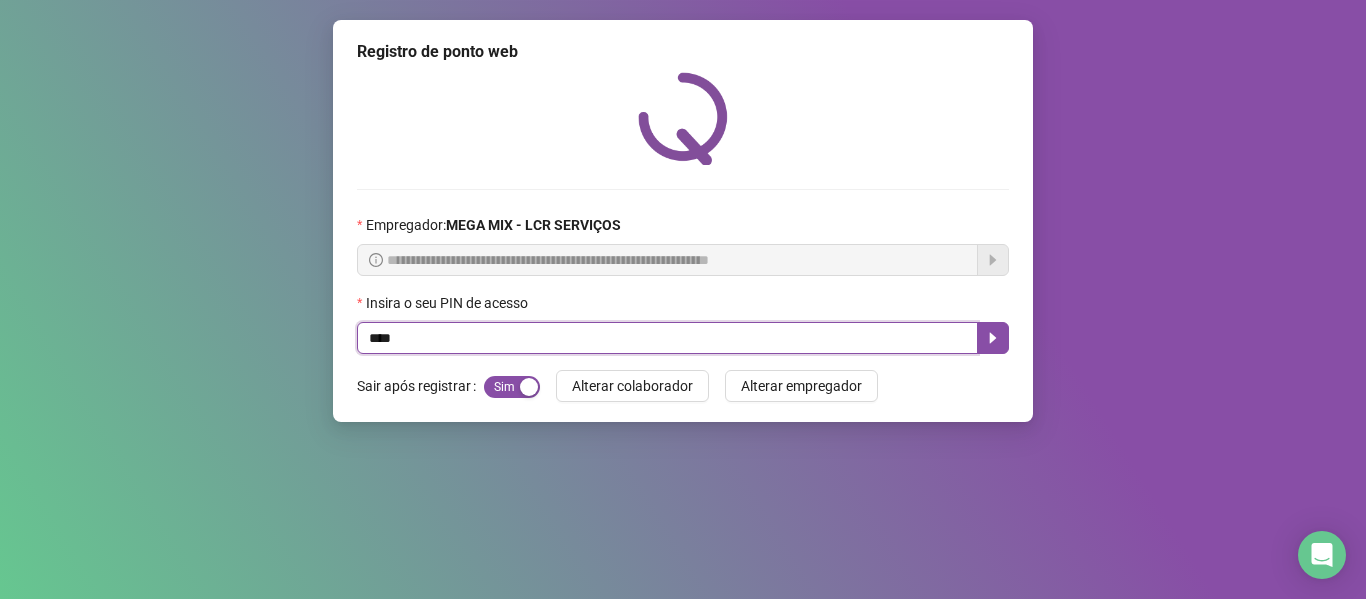 click on "****" at bounding box center [667, 338] 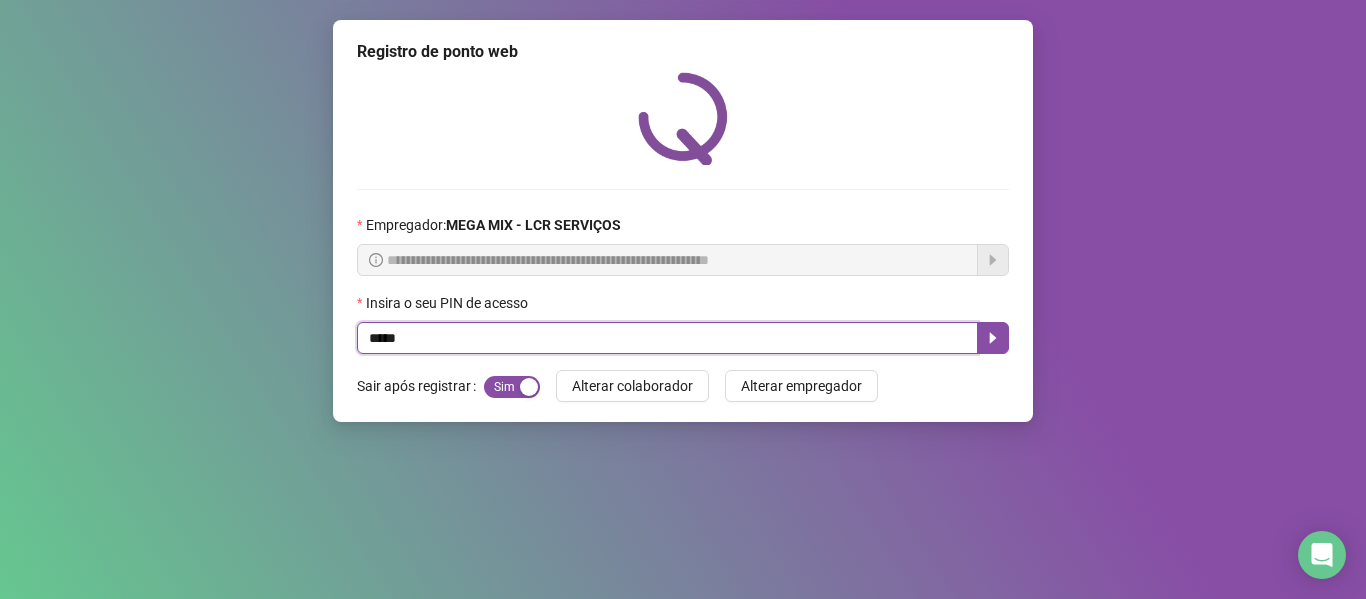 type on "*****" 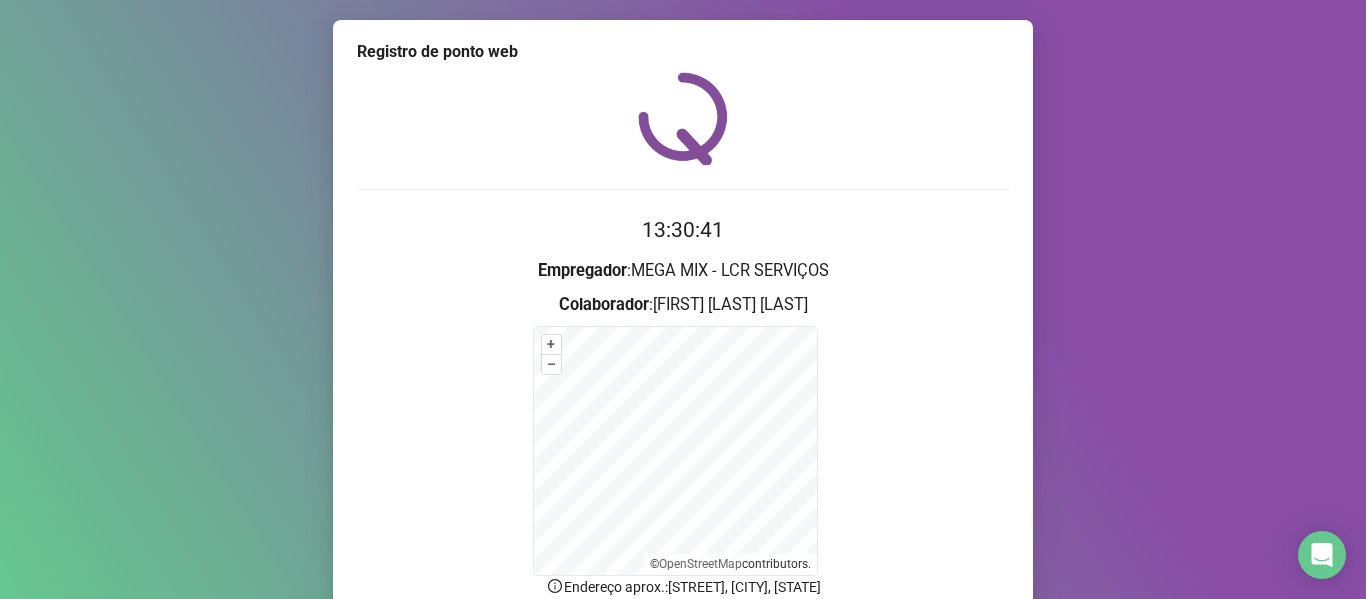 scroll, scrollTop: 176, scrollLeft: 0, axis: vertical 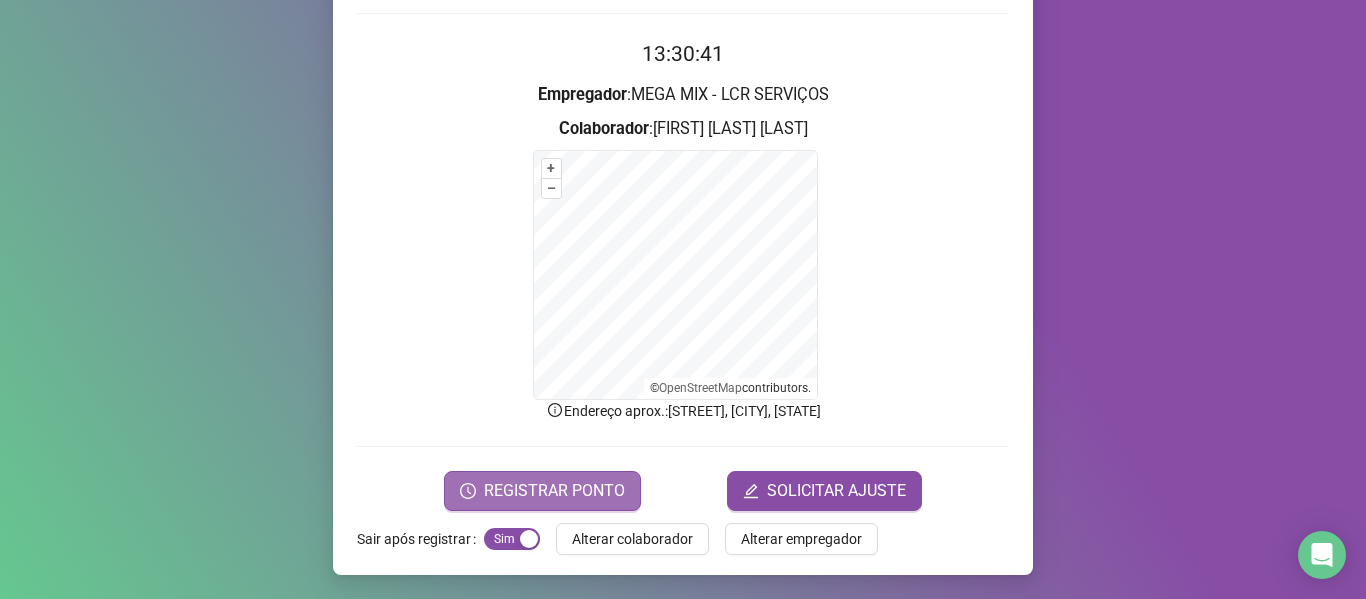 click on "REGISTRAR PONTO" at bounding box center (554, 491) 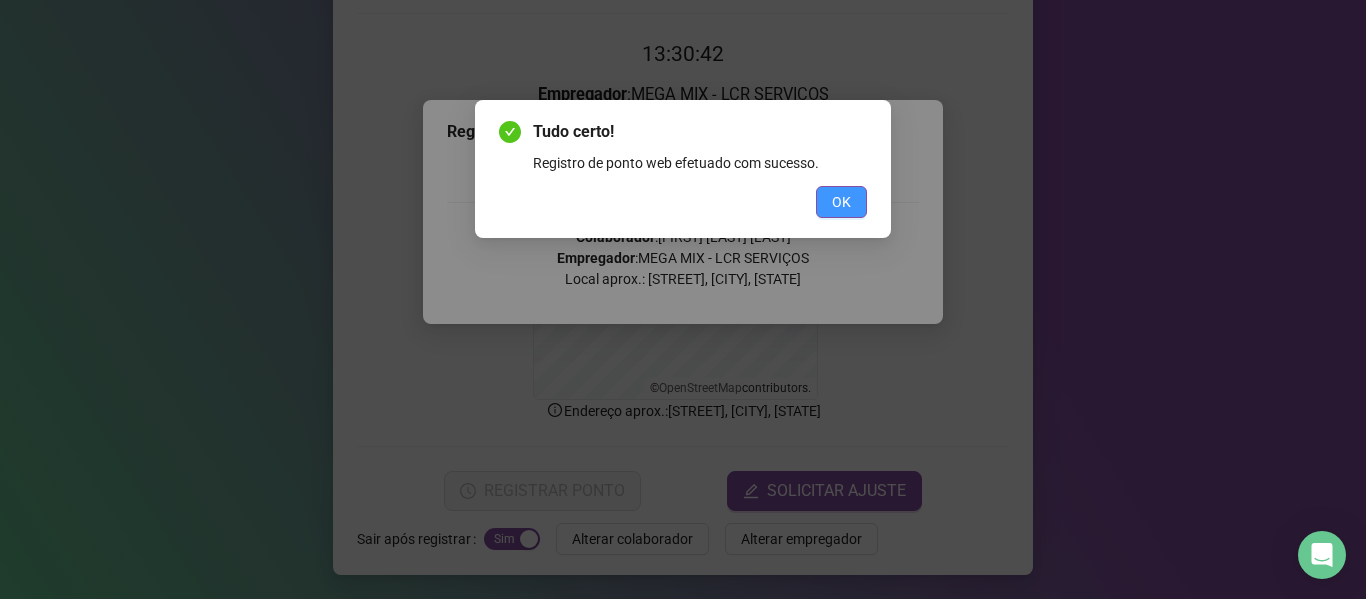 click on "OK" at bounding box center [841, 202] 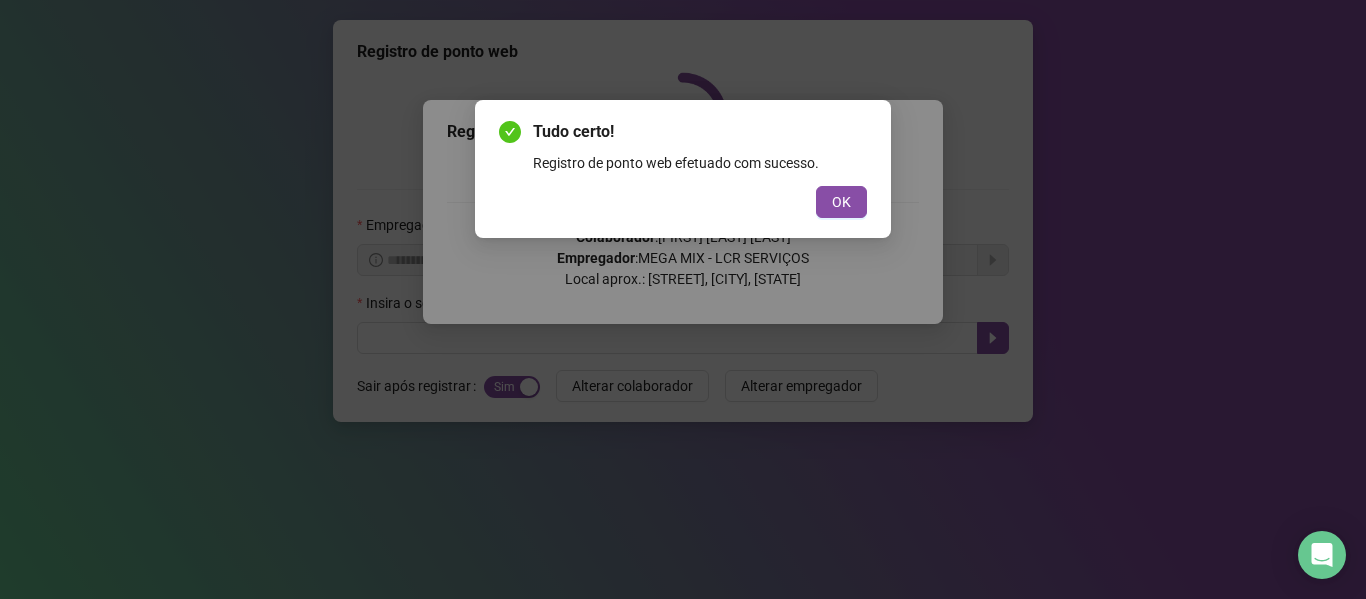 scroll, scrollTop: 0, scrollLeft: 0, axis: both 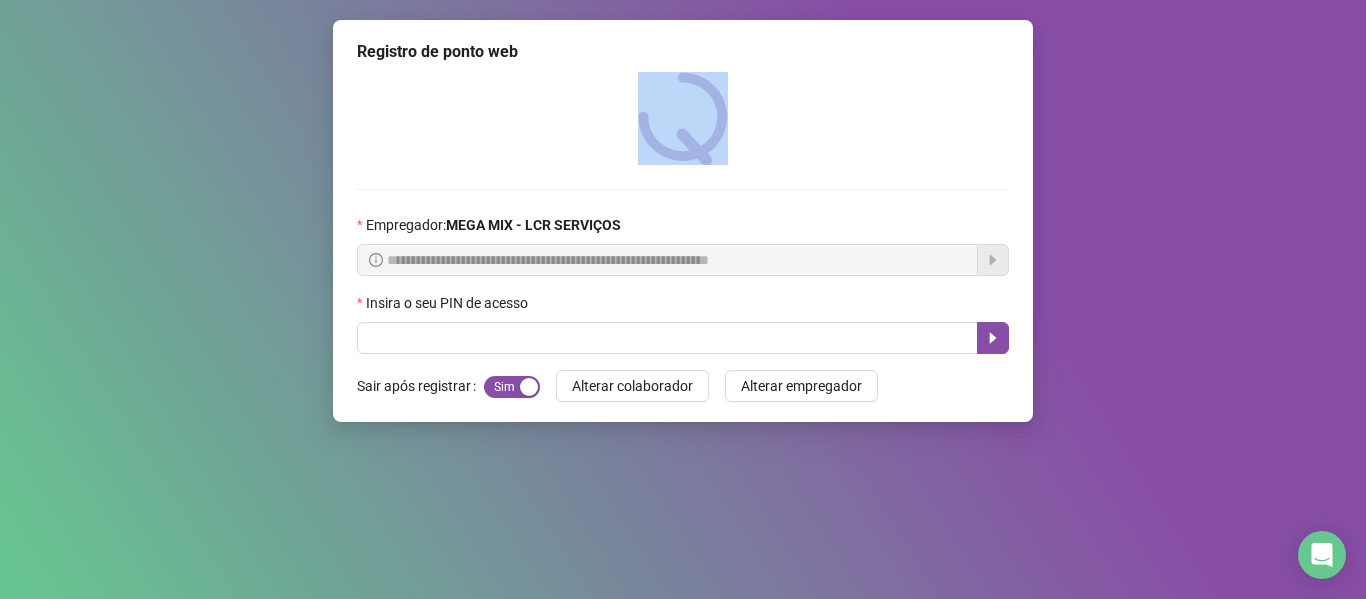click at bounding box center [683, 118] 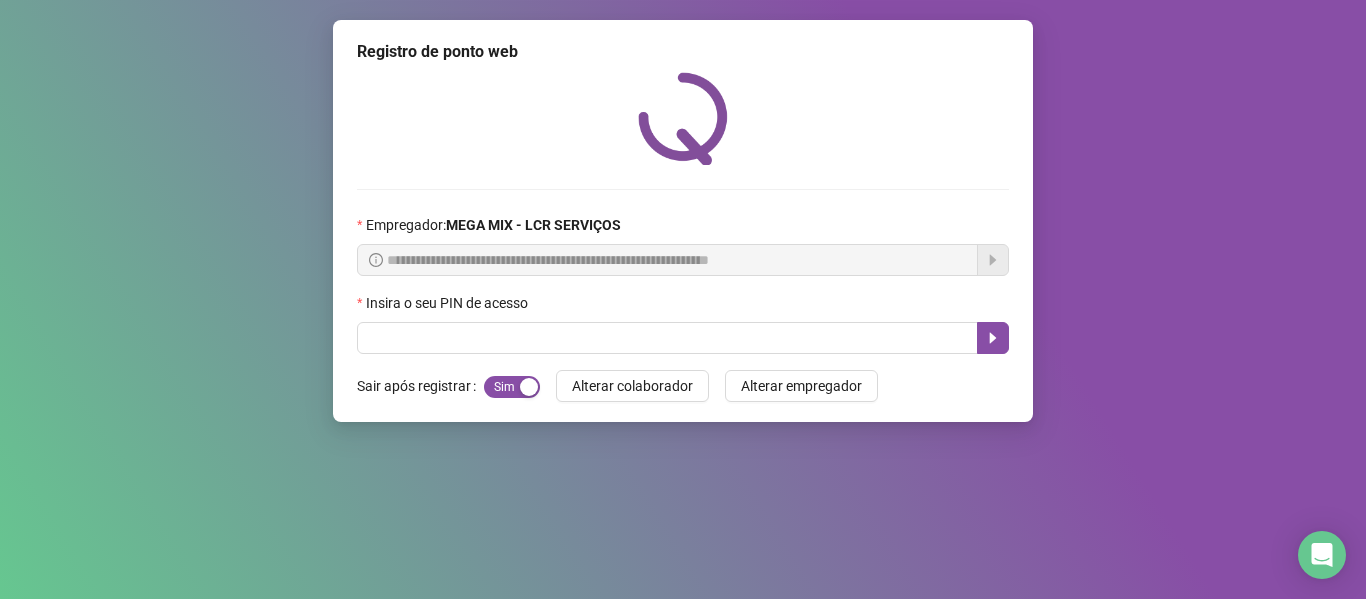 click on "Insira o seu PIN de acesso" at bounding box center [683, 307] 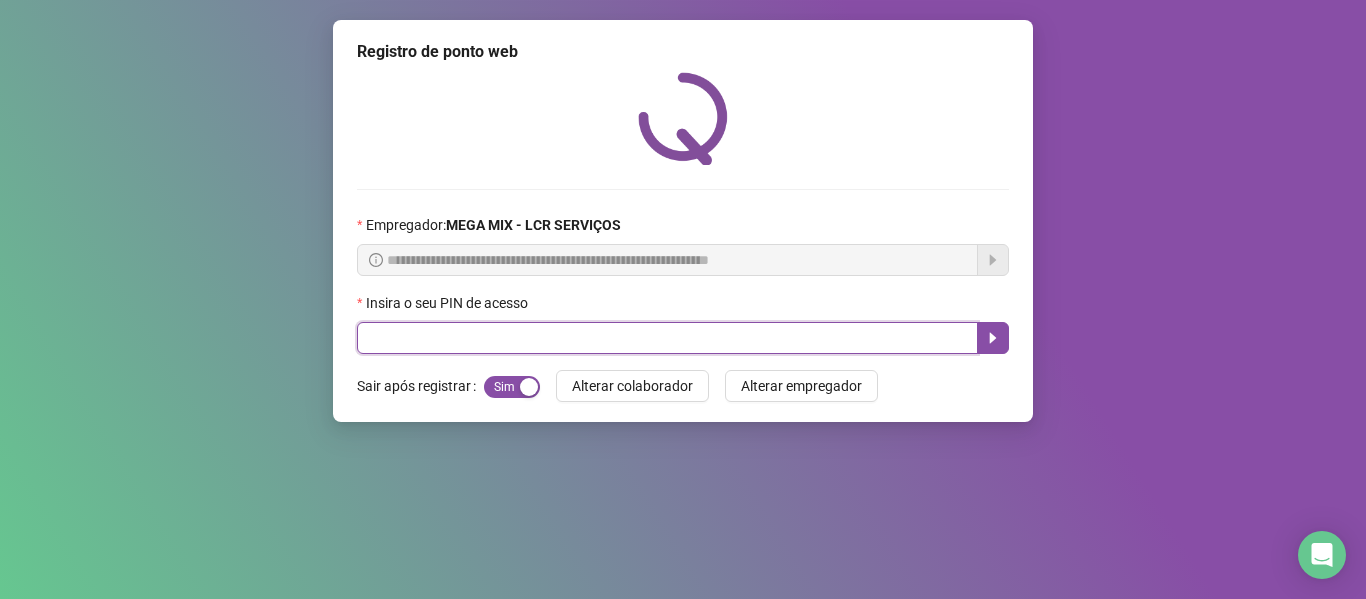 click at bounding box center [667, 338] 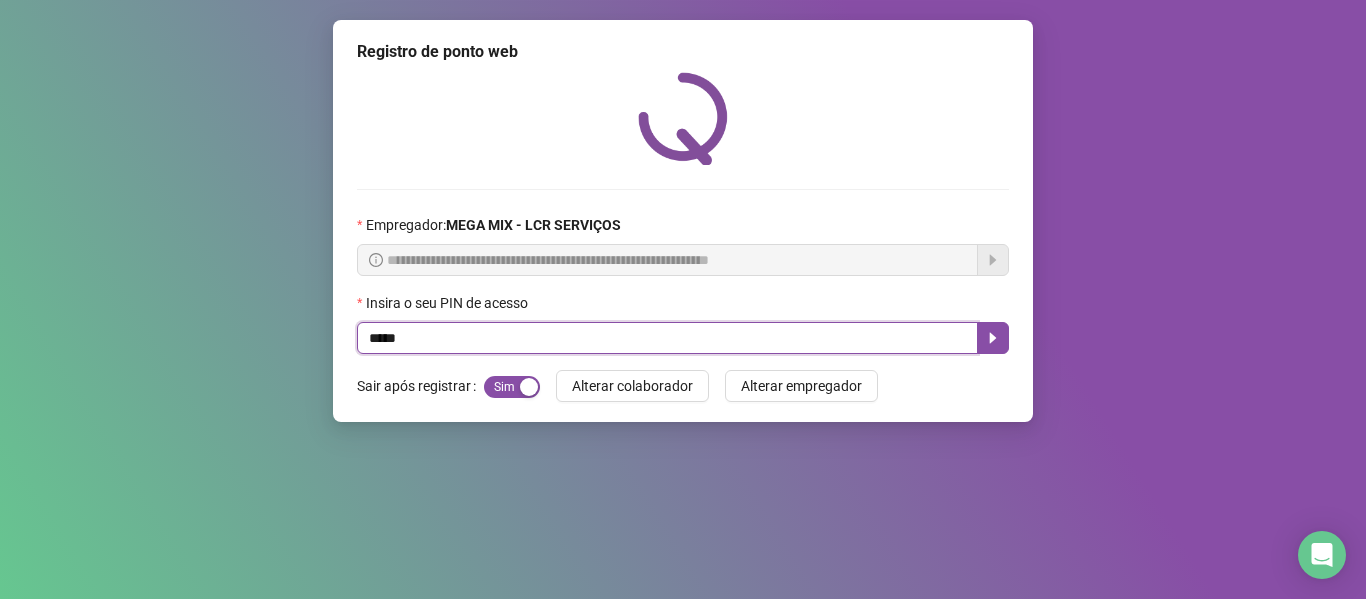 type on "*****" 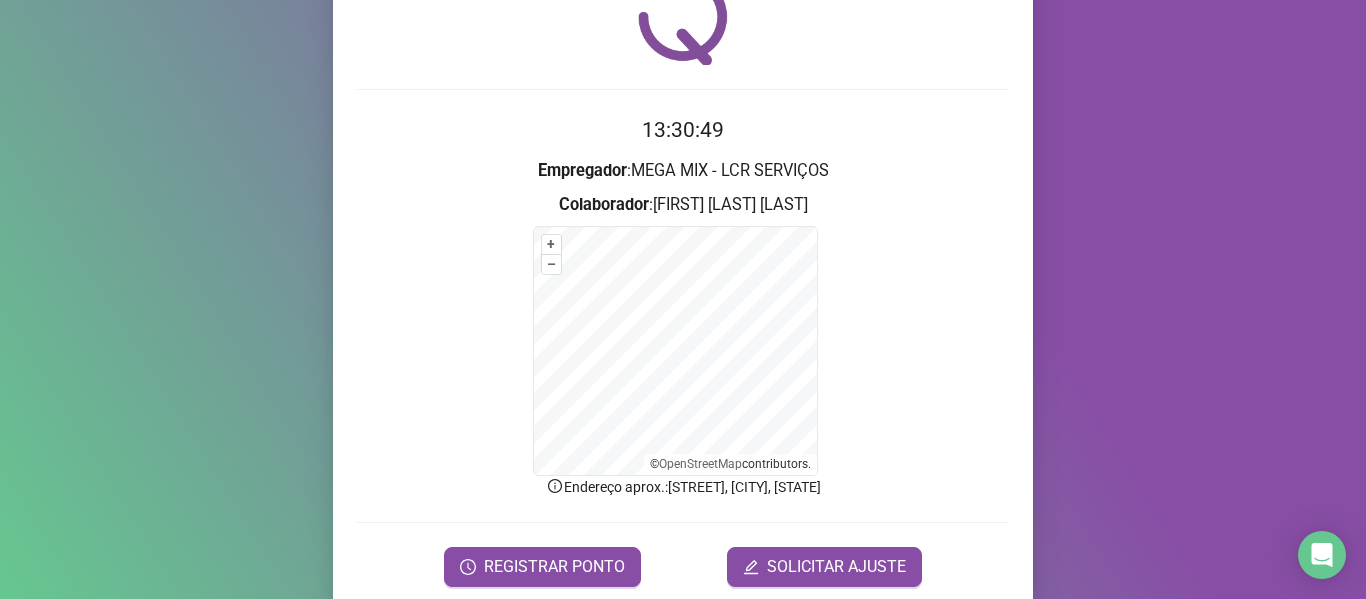 scroll, scrollTop: 176, scrollLeft: 0, axis: vertical 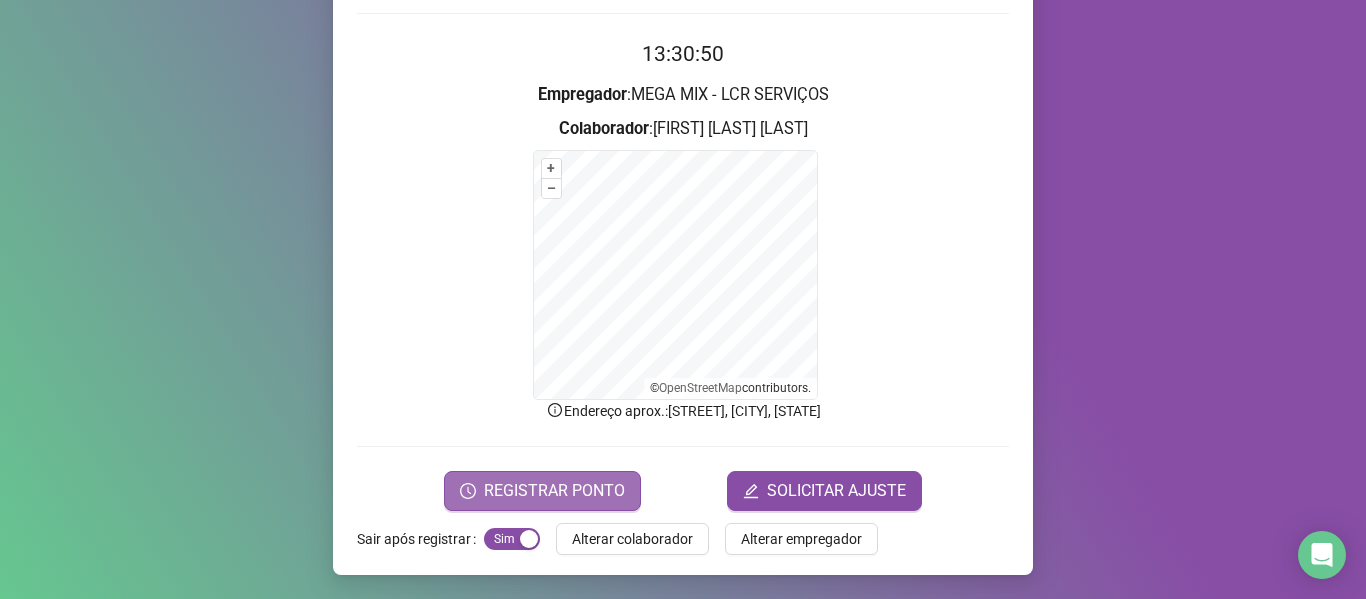 click on "REGISTRAR PONTO" at bounding box center (554, 491) 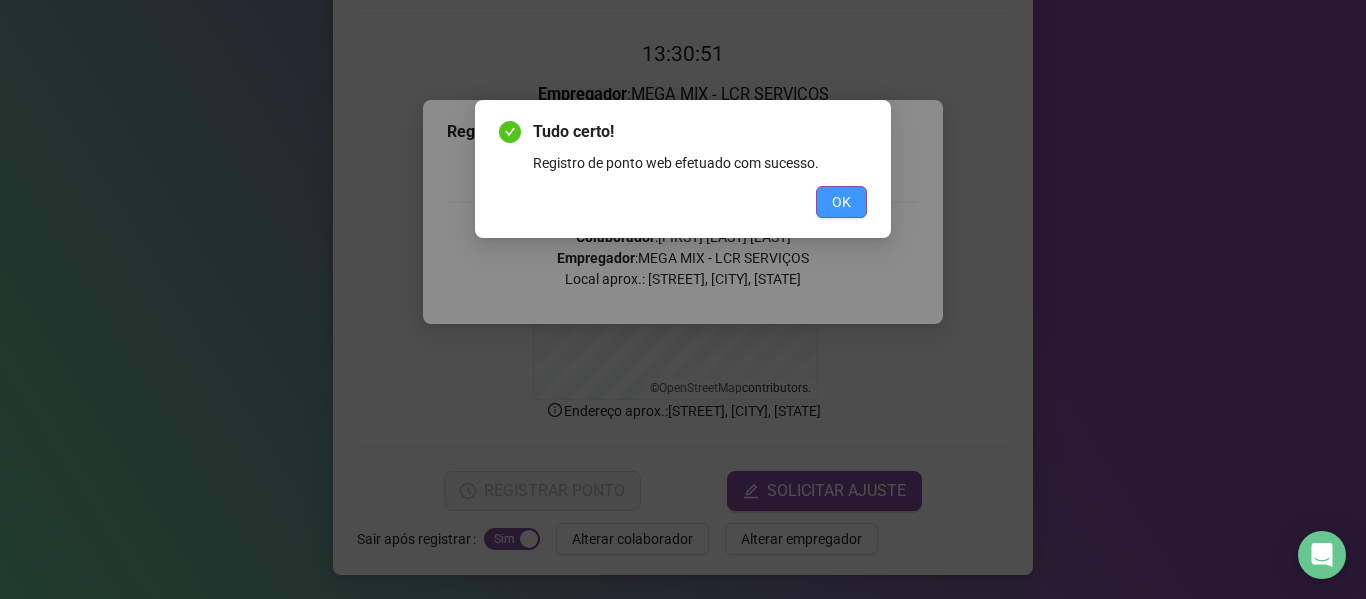 click on "OK" at bounding box center [841, 202] 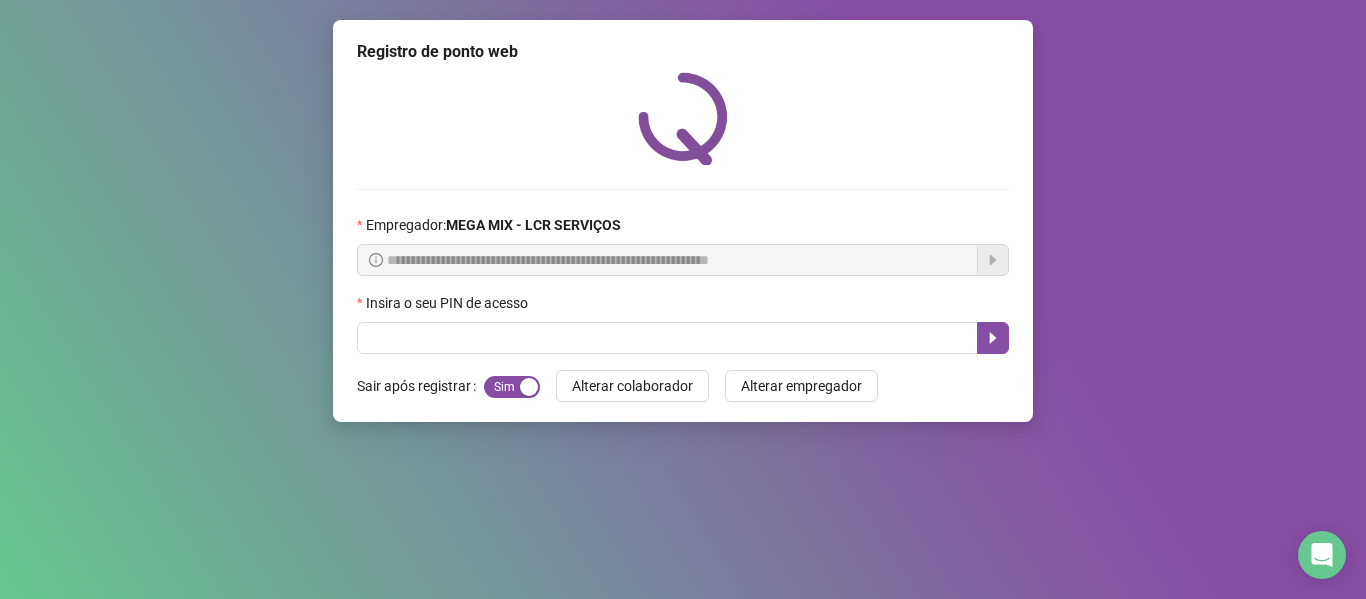 scroll, scrollTop: 0, scrollLeft: 0, axis: both 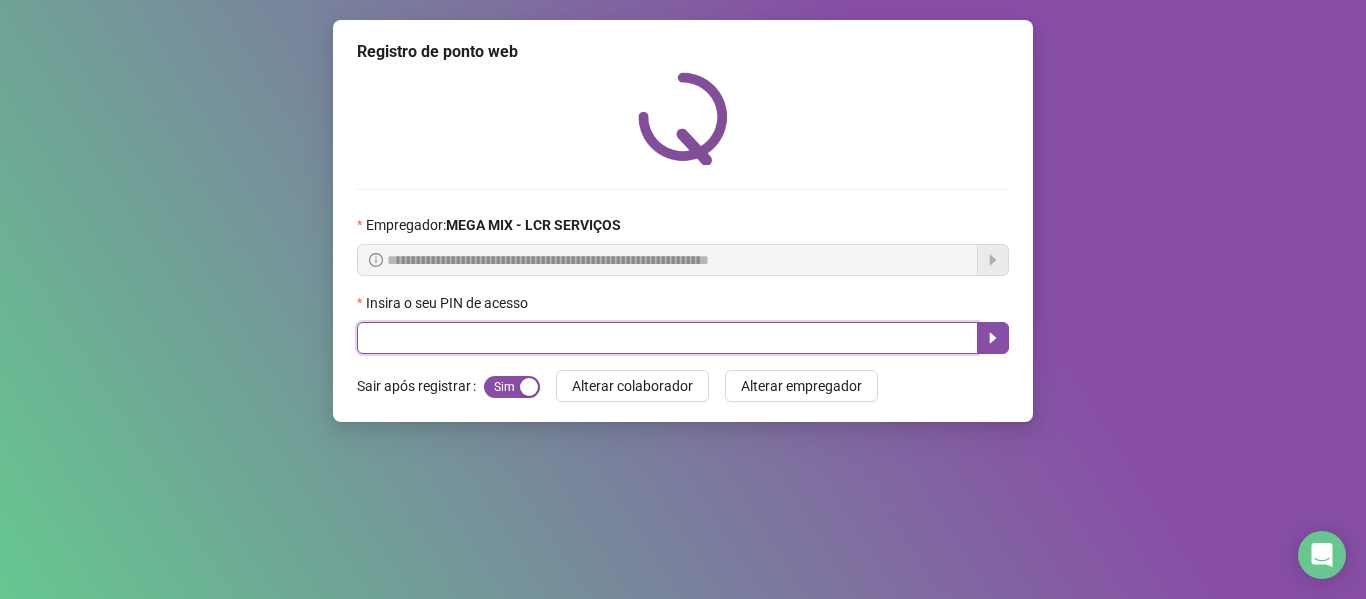 click at bounding box center [667, 338] 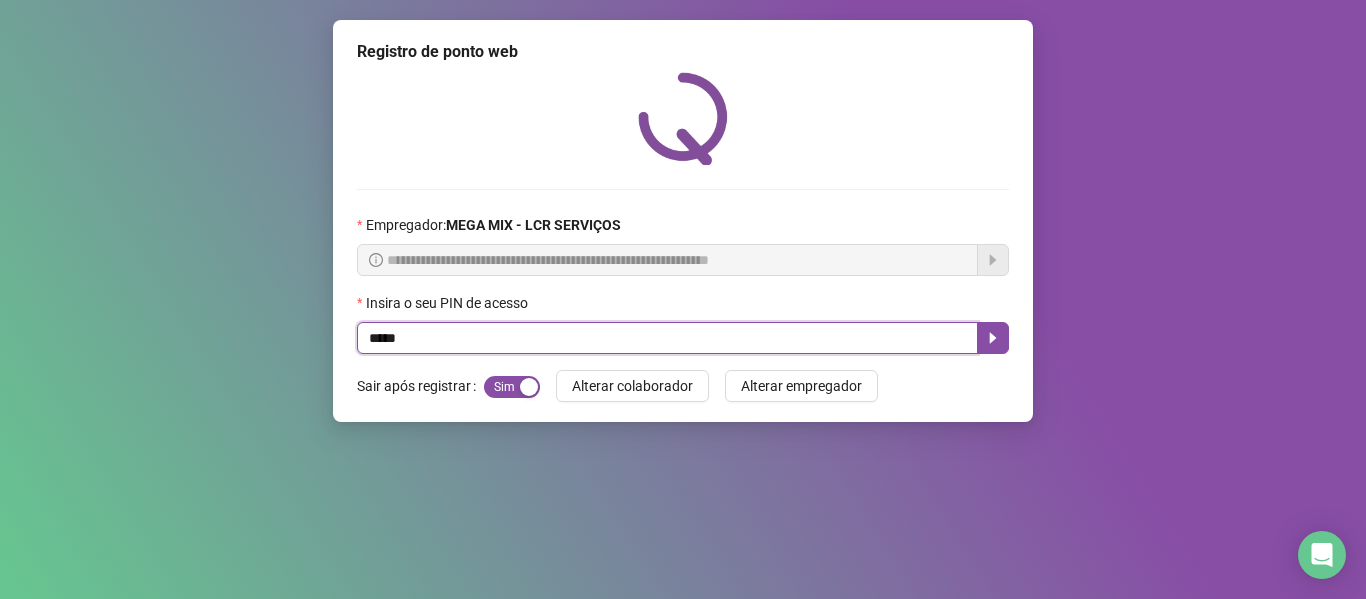 type on "*****" 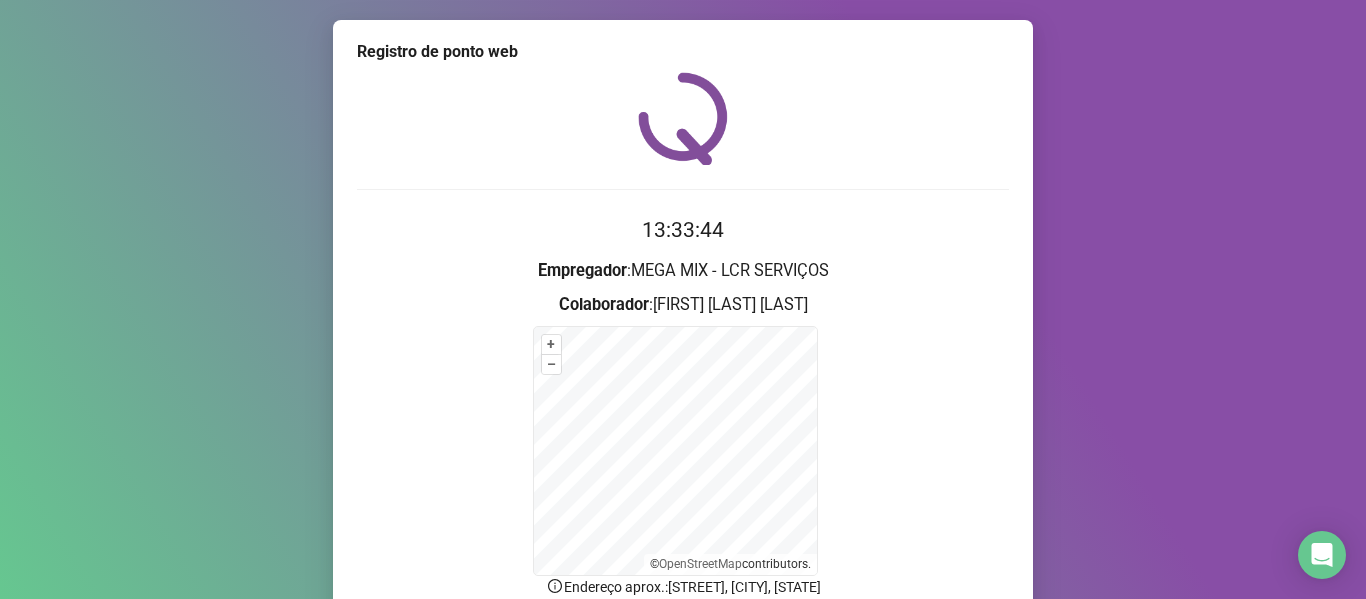 scroll, scrollTop: 176, scrollLeft: 0, axis: vertical 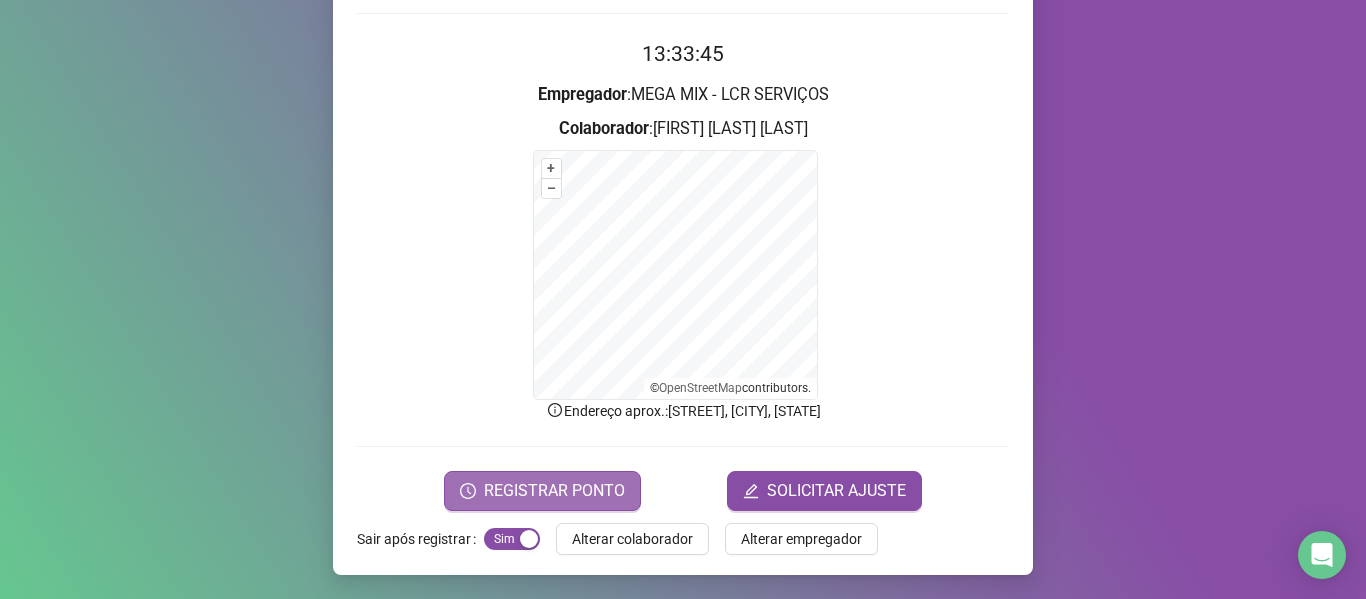click on "REGISTRAR PONTO" at bounding box center [542, 491] 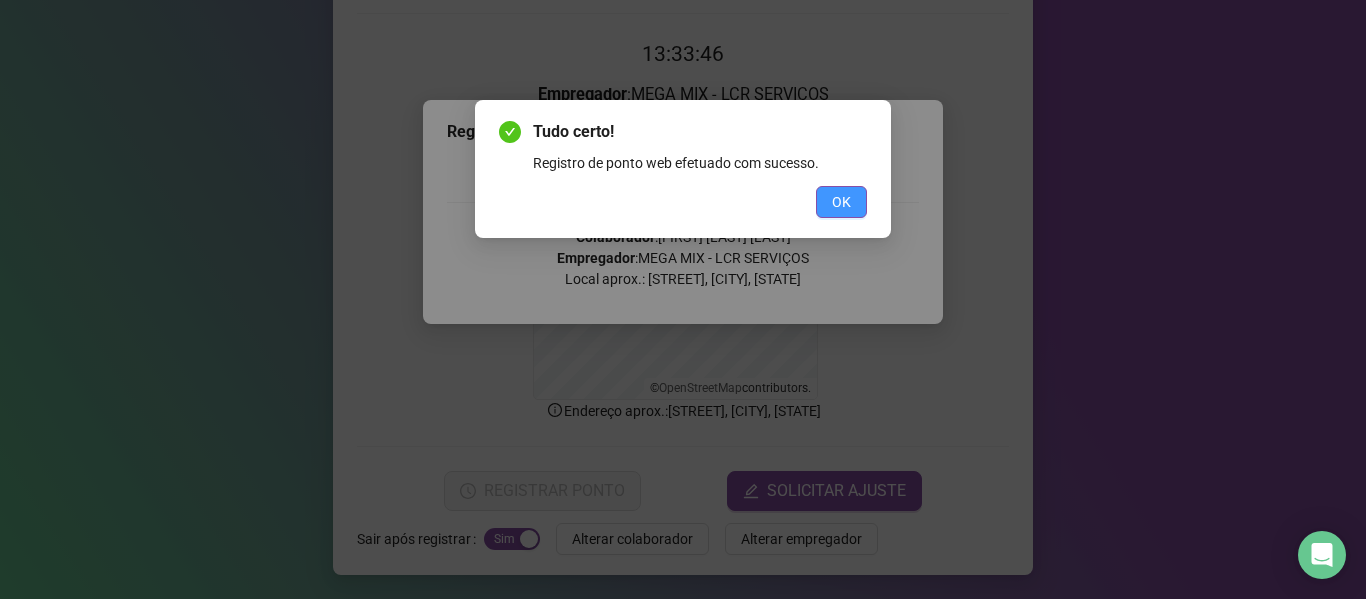 click on "OK" at bounding box center (841, 202) 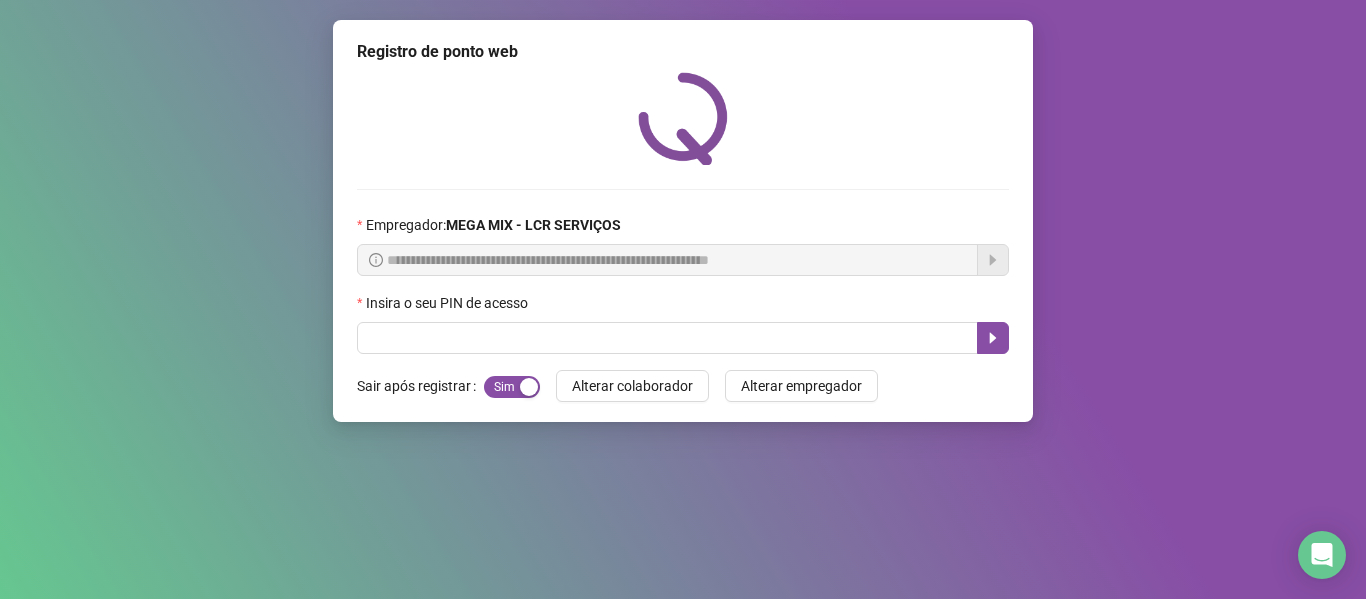 scroll, scrollTop: 0, scrollLeft: 0, axis: both 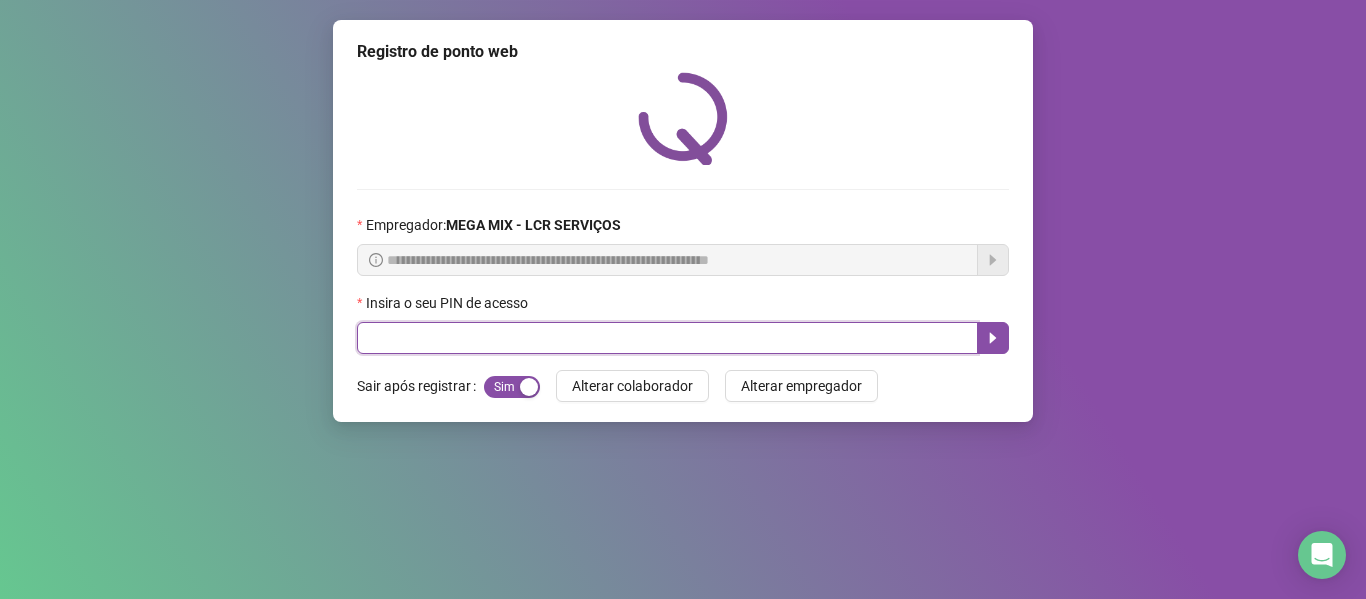 click at bounding box center [667, 338] 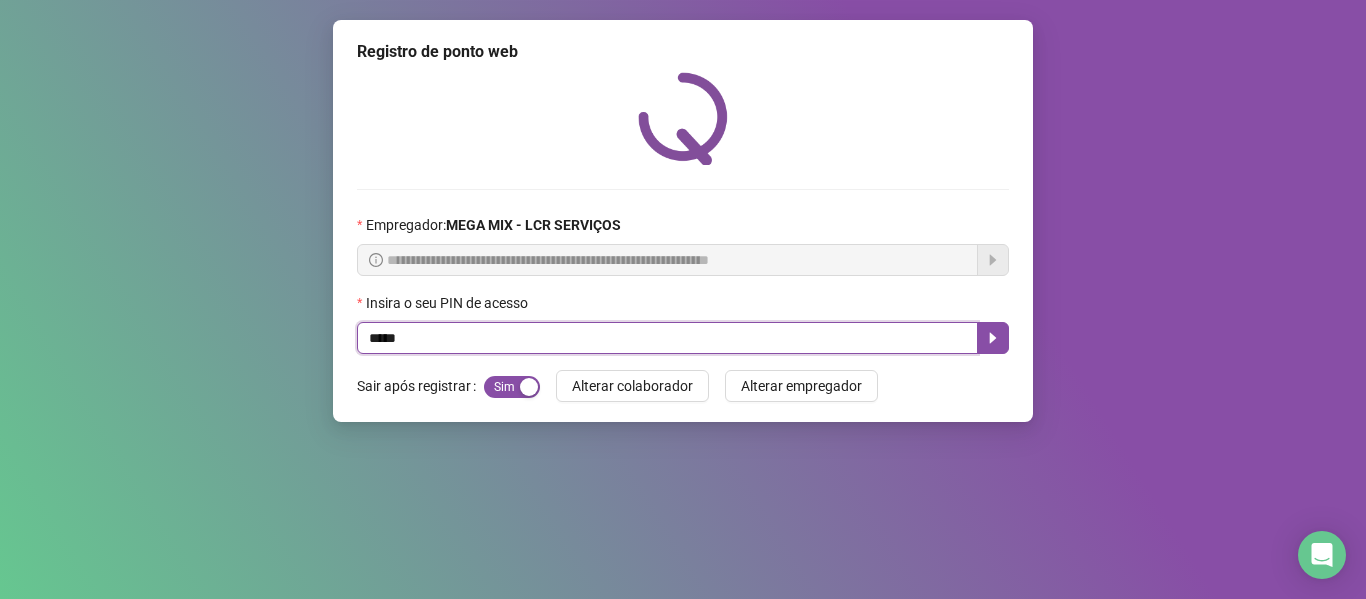 type on "*****" 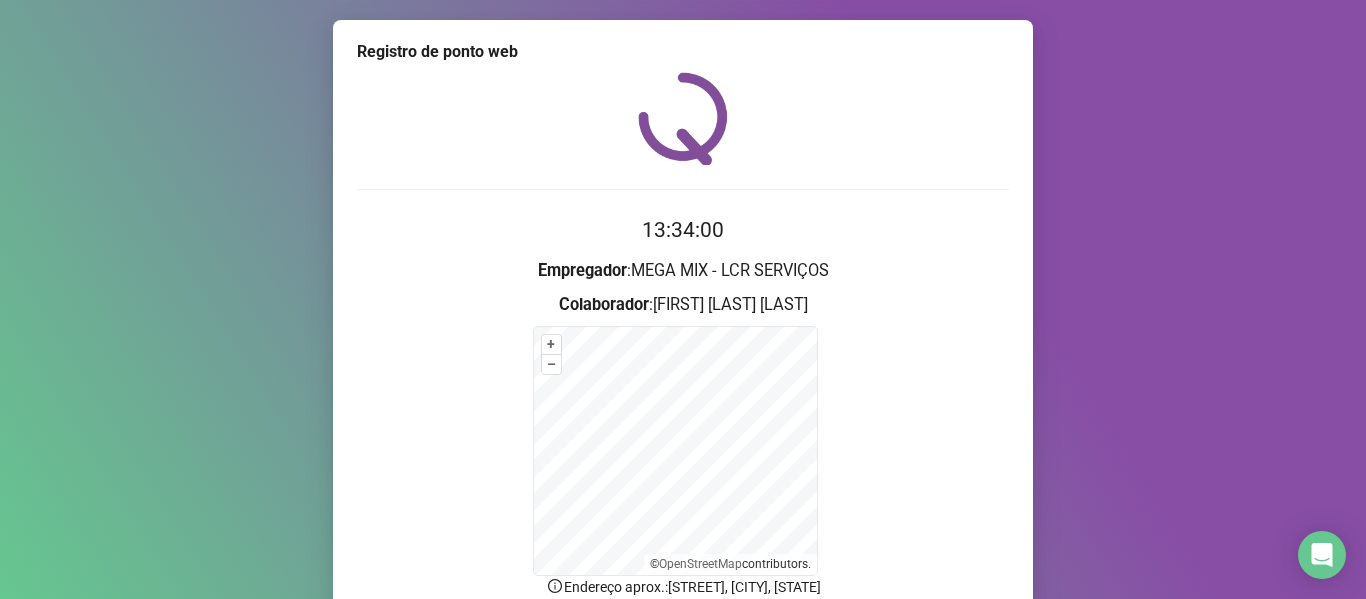 scroll, scrollTop: 176, scrollLeft: 0, axis: vertical 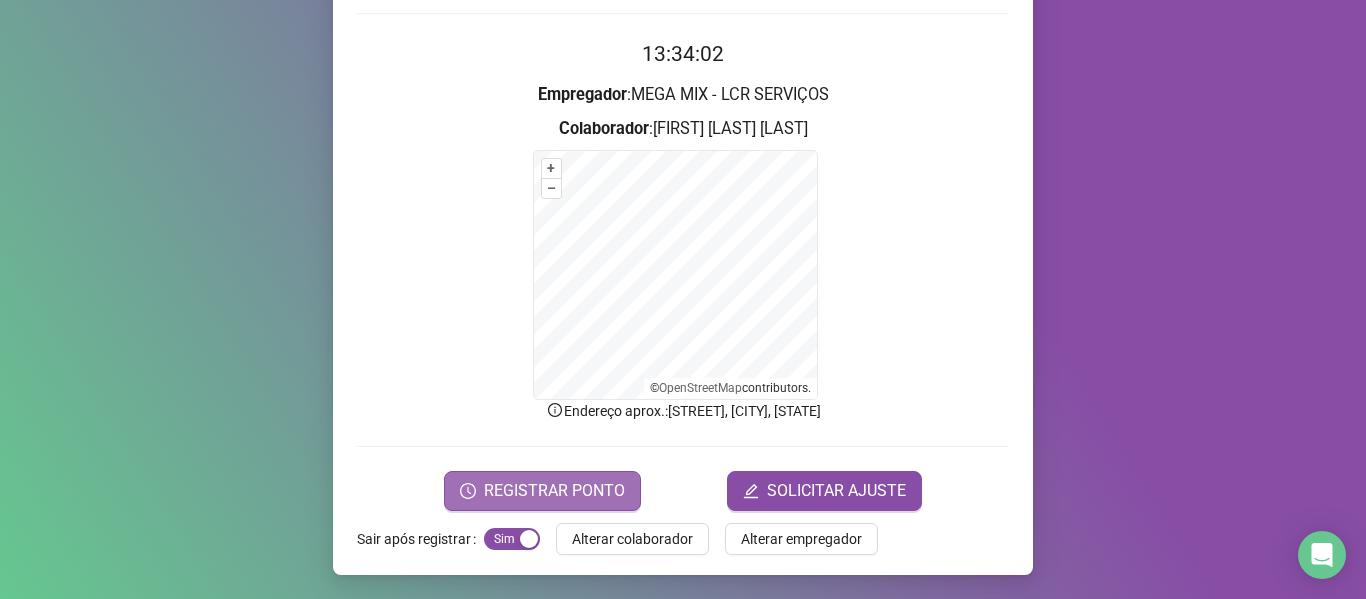 click on "REGISTRAR PONTO" at bounding box center [554, 491] 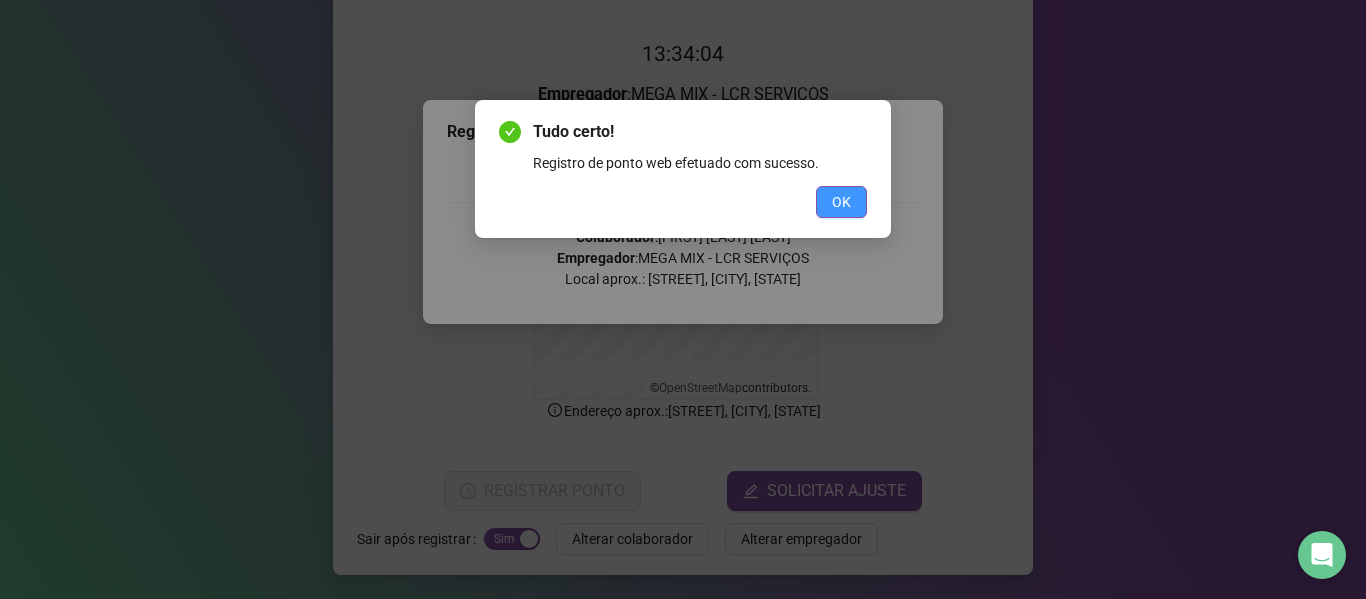 click on "OK" at bounding box center [841, 202] 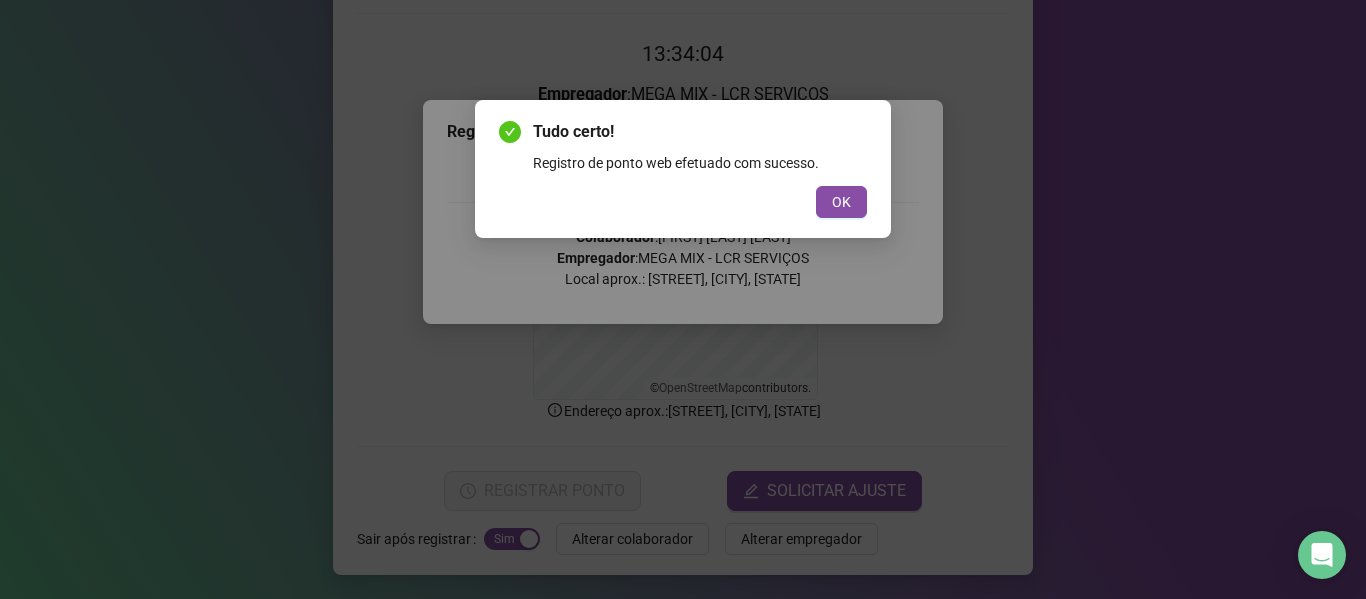 scroll, scrollTop: 0, scrollLeft: 0, axis: both 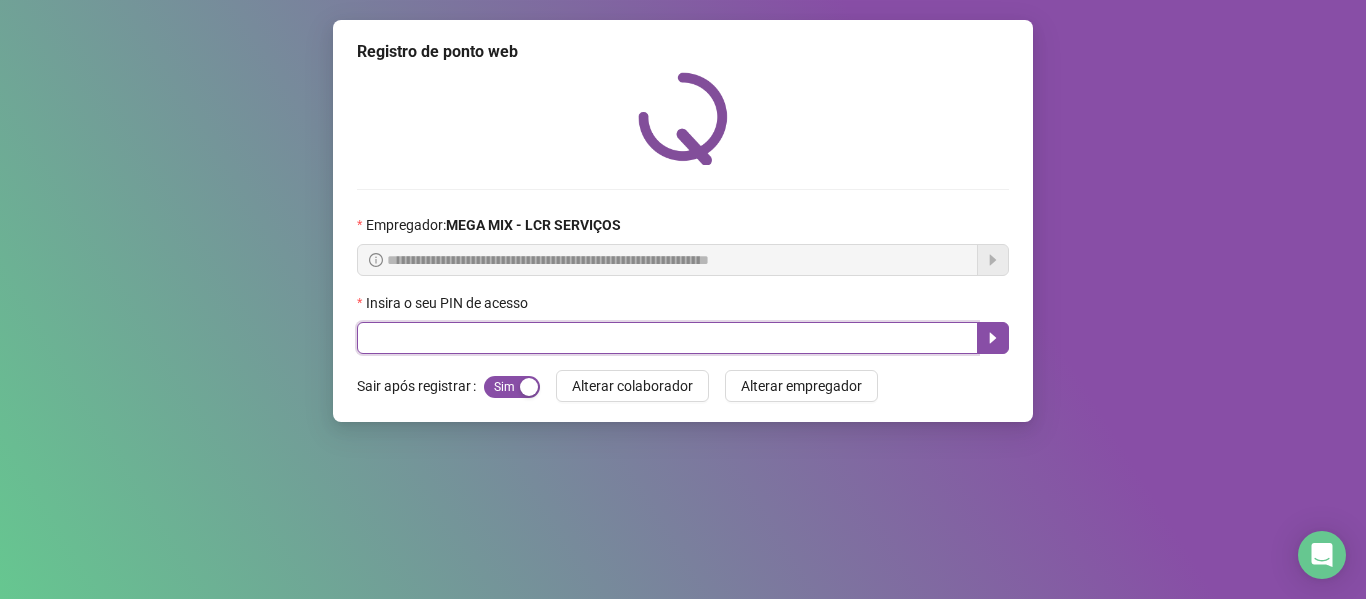 click at bounding box center [667, 338] 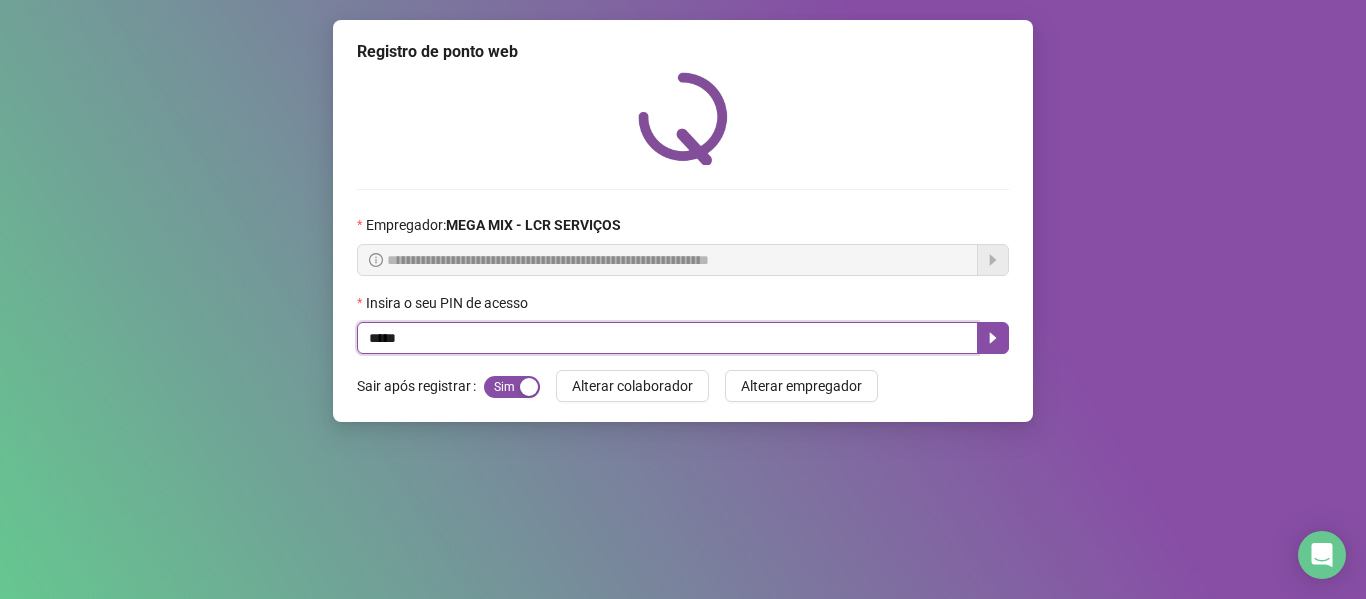 type on "*****" 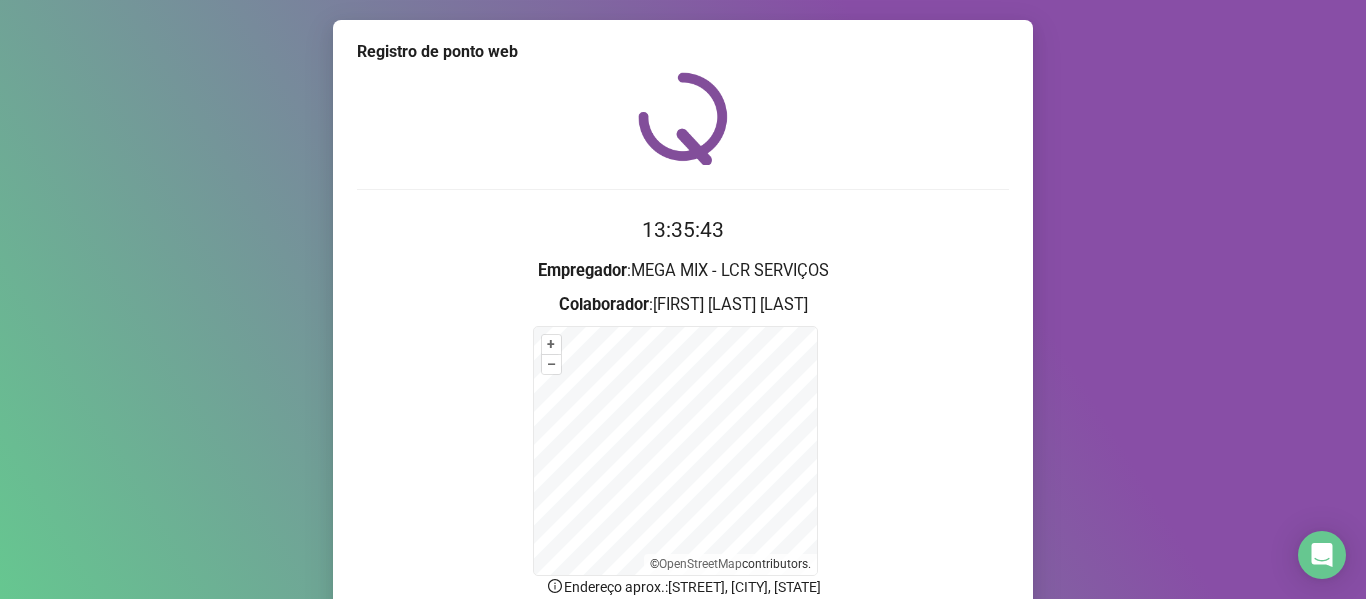 scroll, scrollTop: 100, scrollLeft: 0, axis: vertical 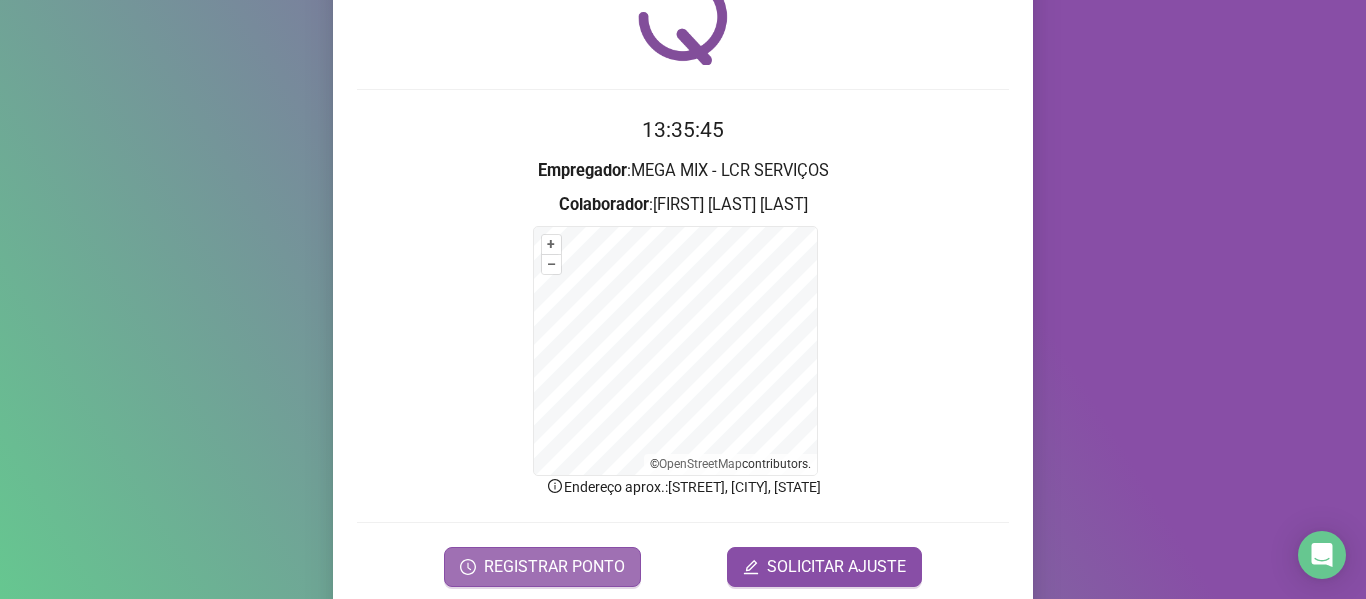 click on "REGISTRAR PONTO" at bounding box center (554, 567) 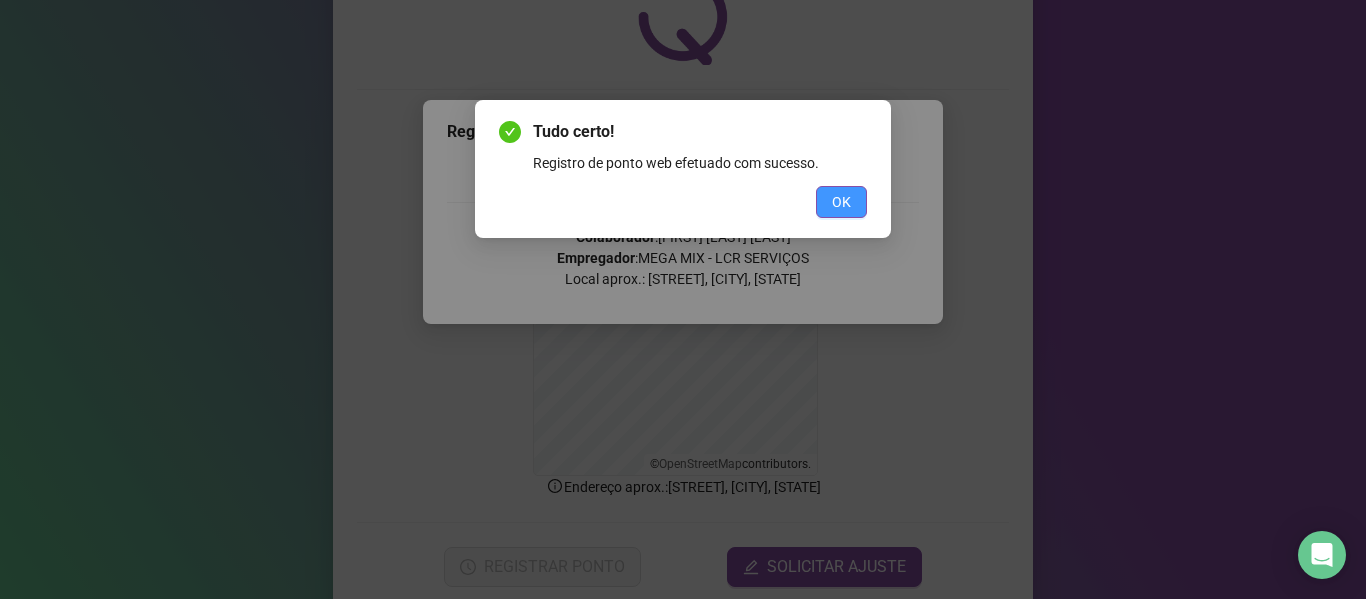 click on "OK" at bounding box center (841, 202) 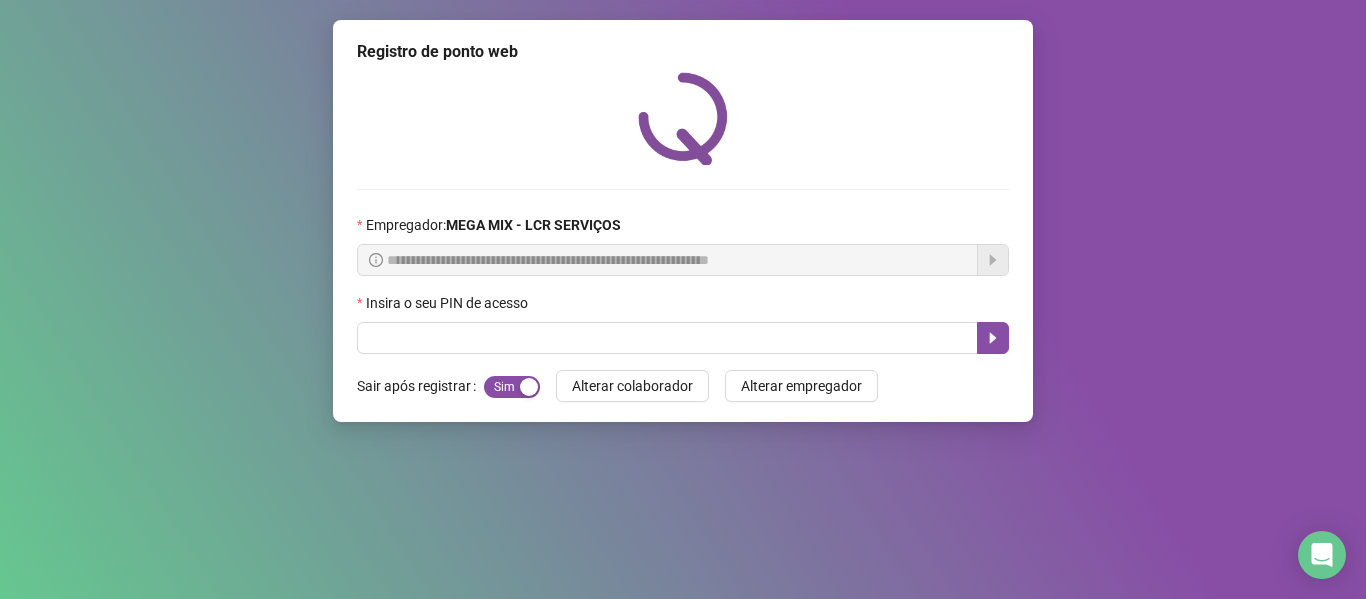 scroll, scrollTop: 0, scrollLeft: 0, axis: both 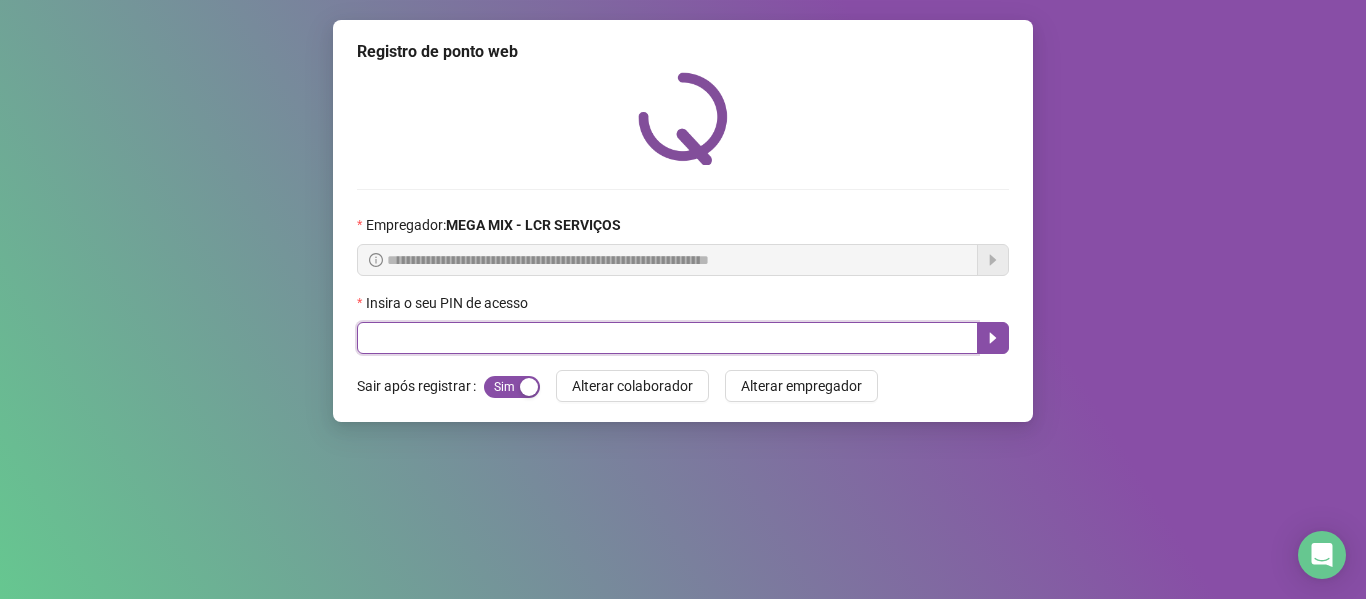 drag, startPoint x: 742, startPoint y: 337, endPoint x: 679, endPoint y: 357, distance: 66.09841 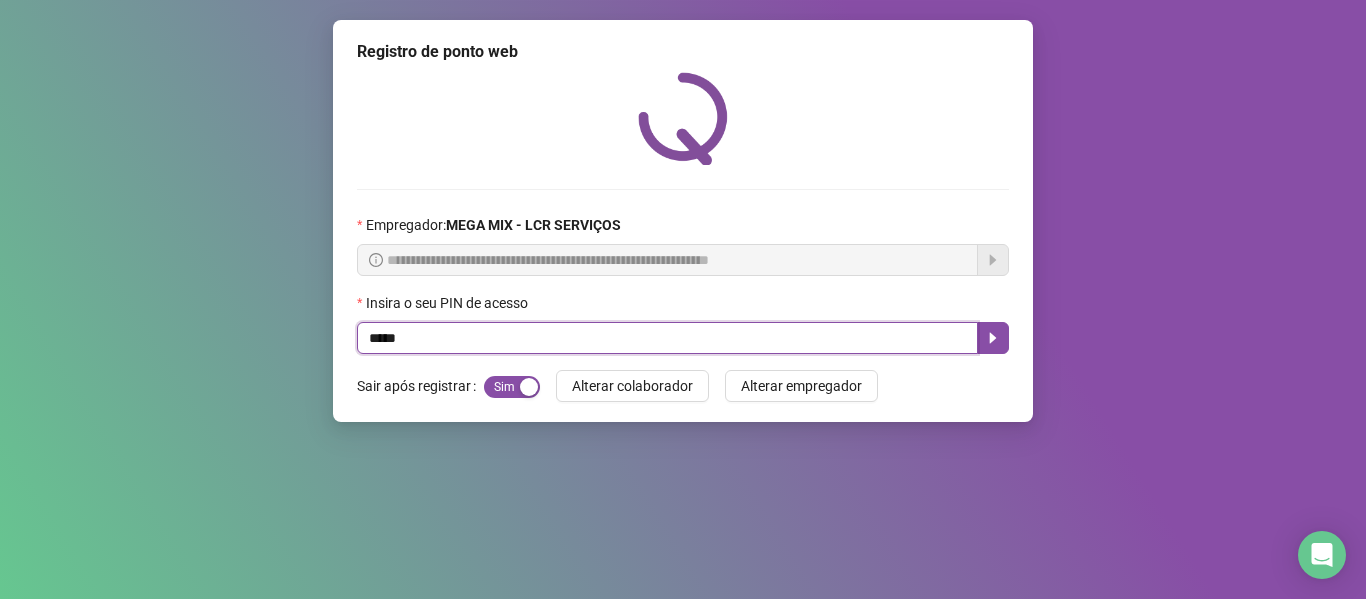 type on "*****" 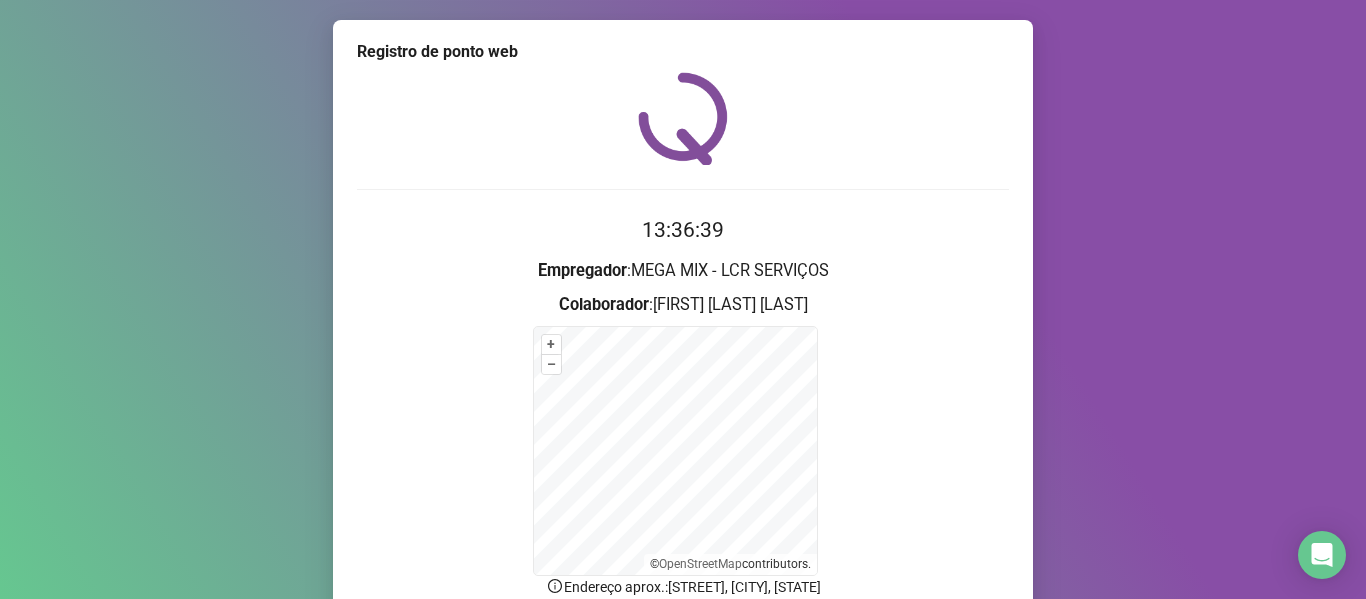 scroll, scrollTop: 176, scrollLeft: 0, axis: vertical 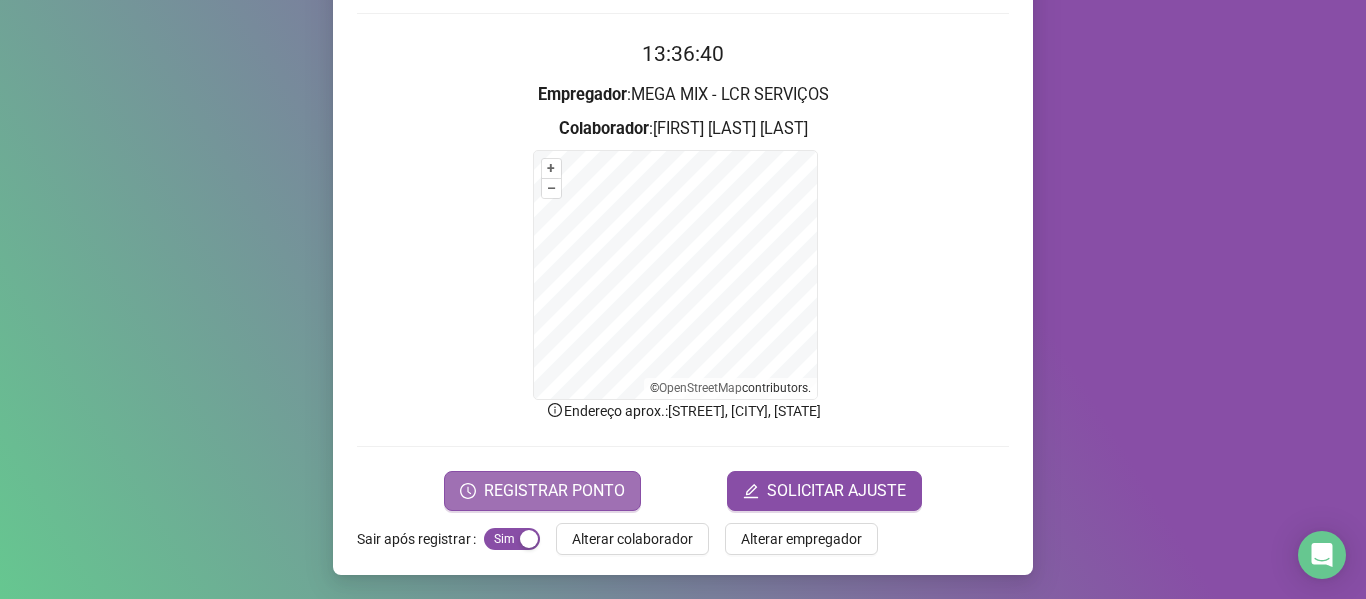click on "REGISTRAR PONTO" at bounding box center (554, 491) 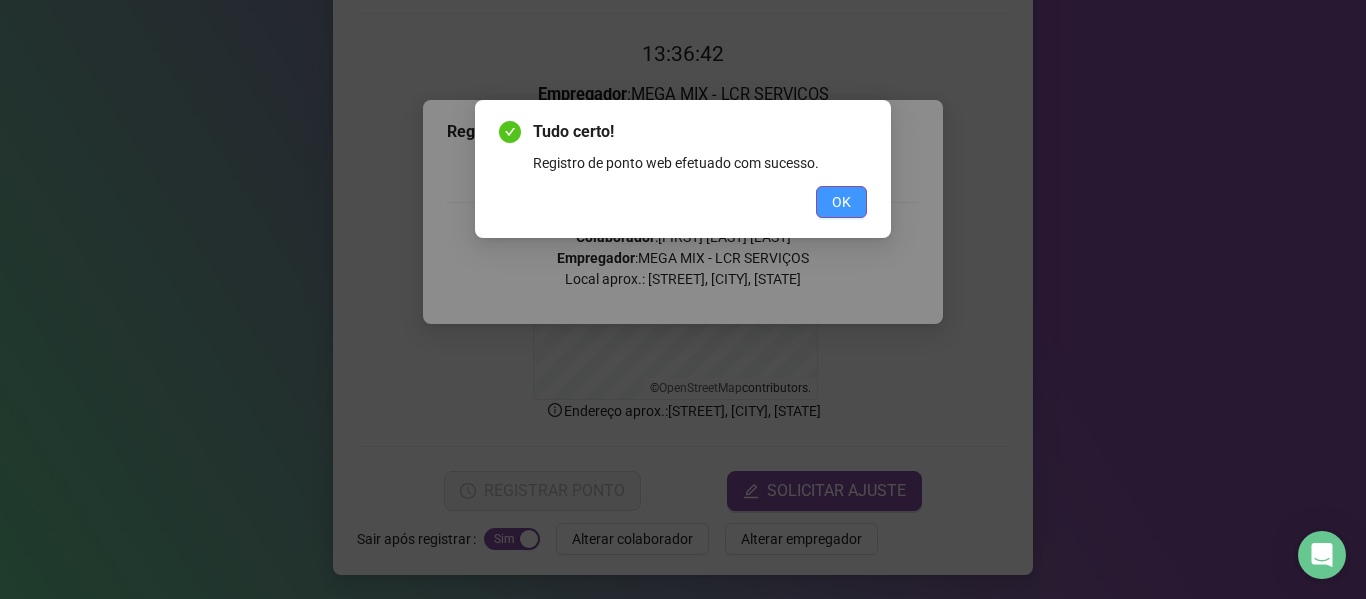 click on "OK" at bounding box center [841, 202] 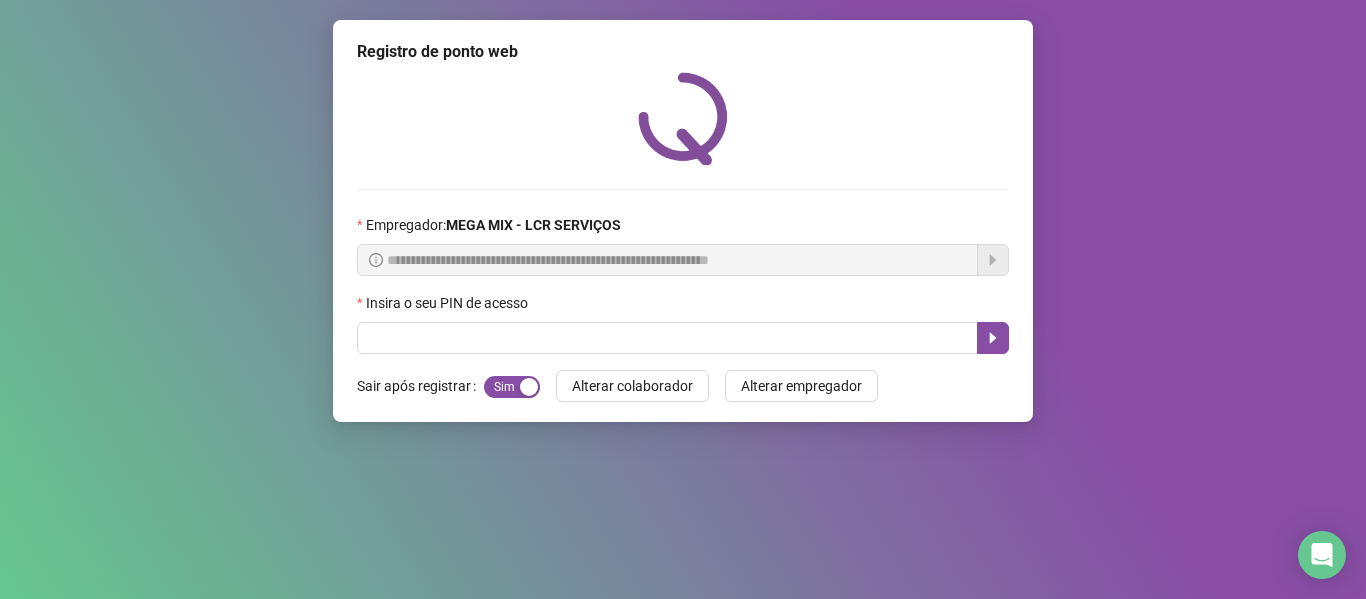 scroll, scrollTop: 0, scrollLeft: 0, axis: both 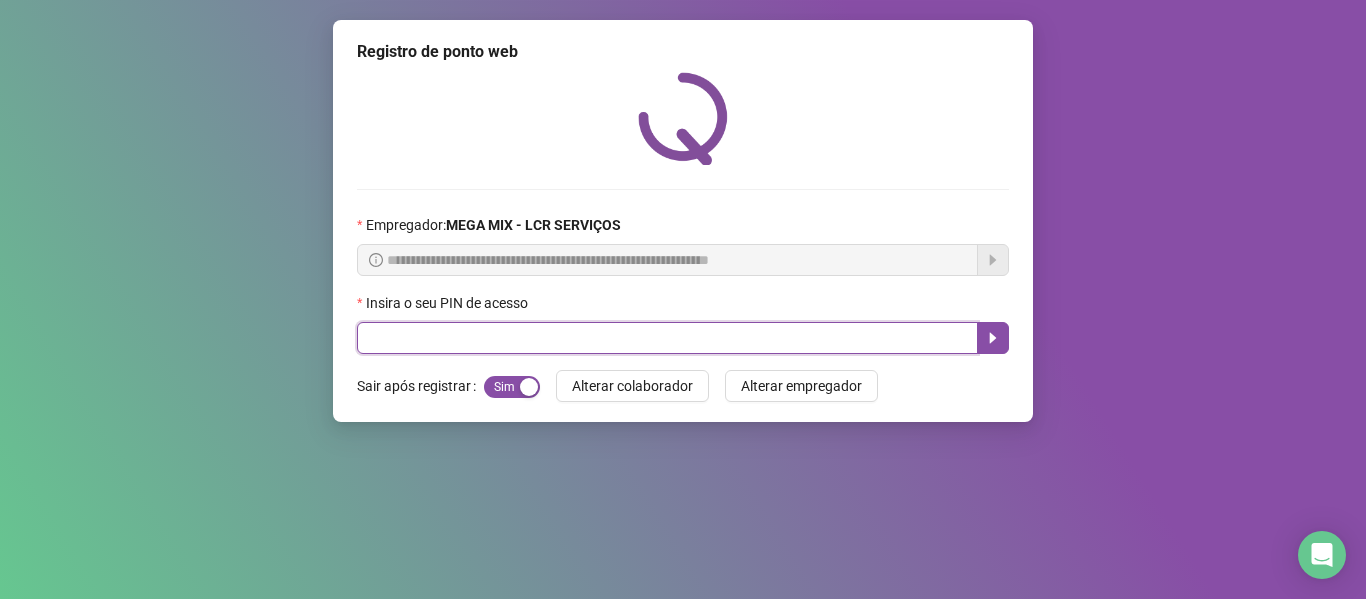 click at bounding box center [667, 338] 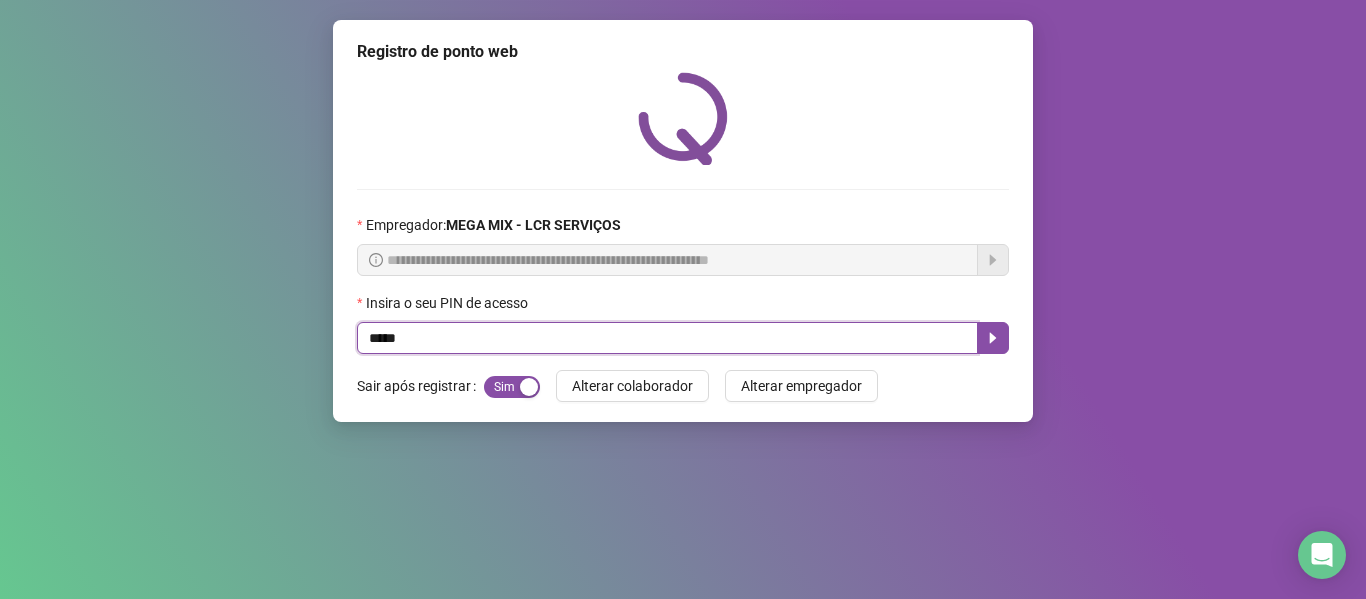 type on "*****" 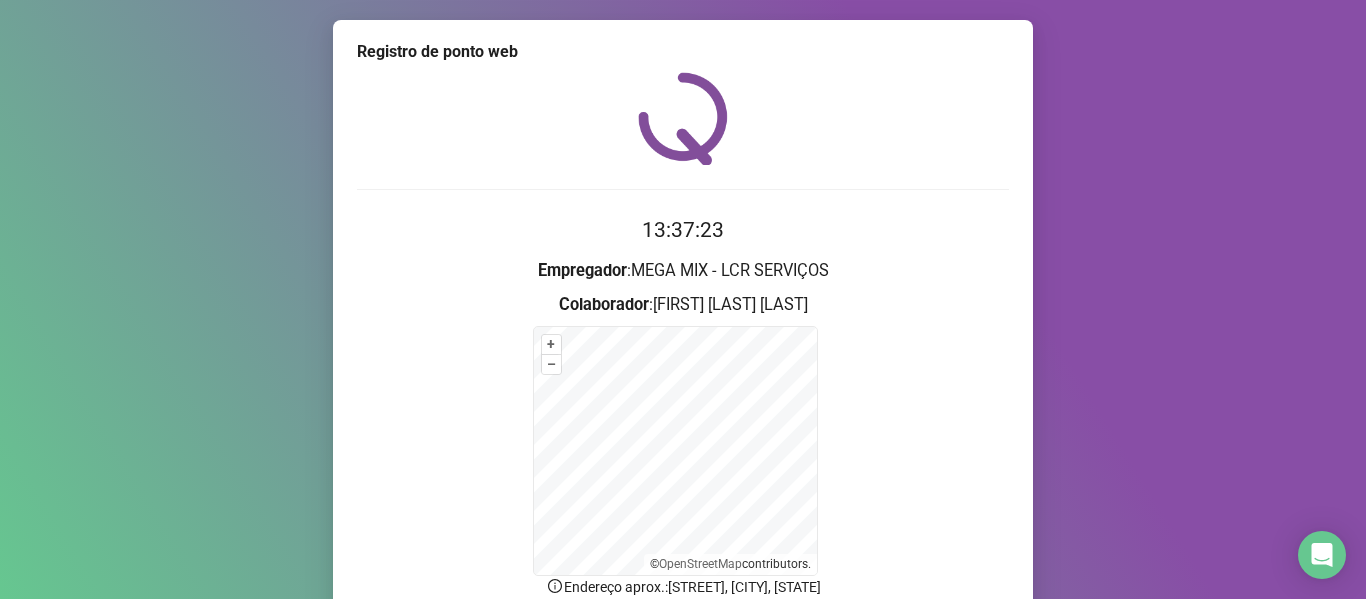 scroll, scrollTop: 176, scrollLeft: 0, axis: vertical 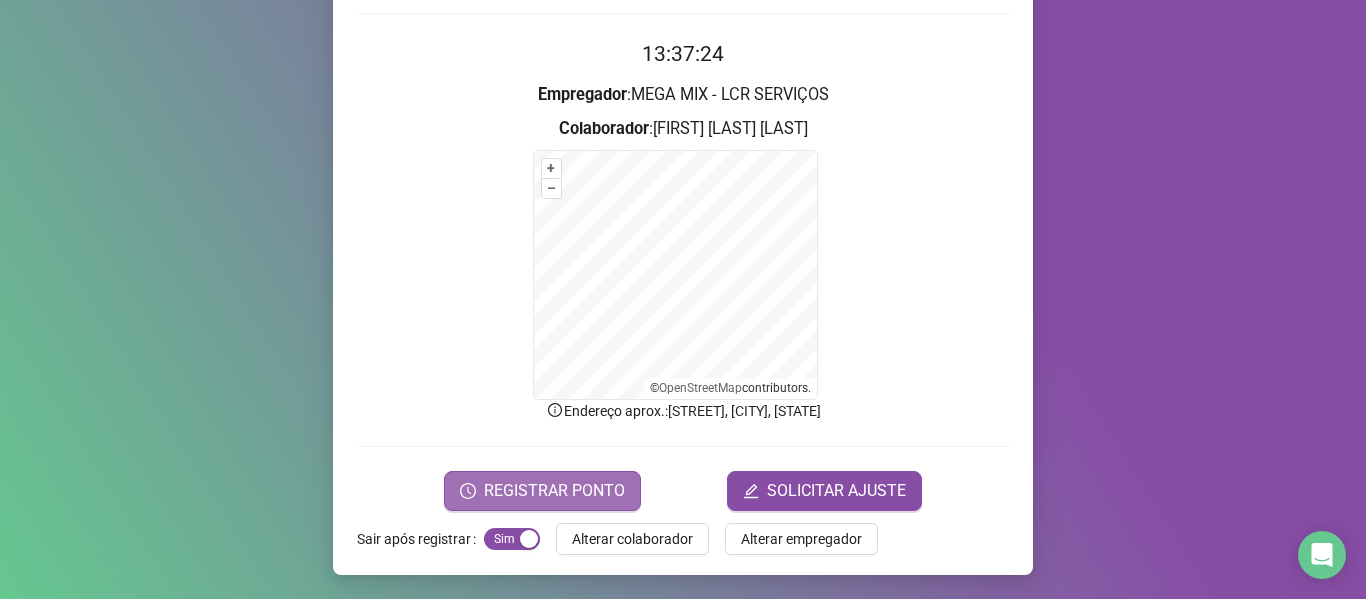 click on "REGISTRAR PONTO" at bounding box center [554, 491] 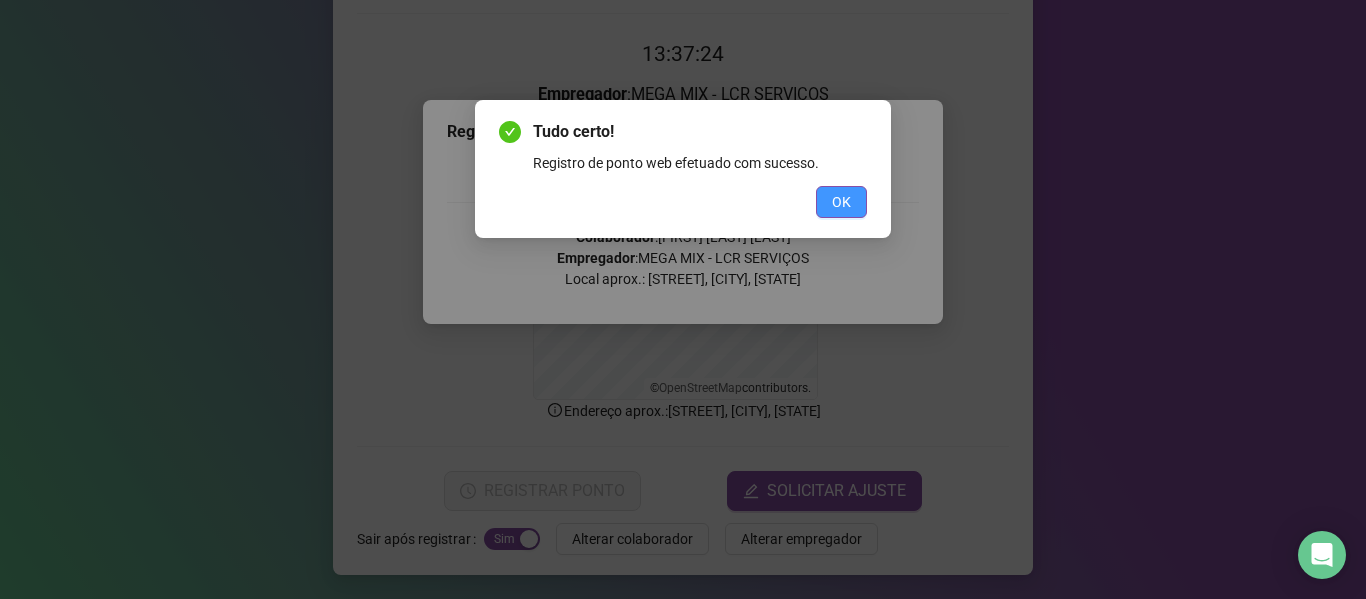 click on "OK" at bounding box center [841, 202] 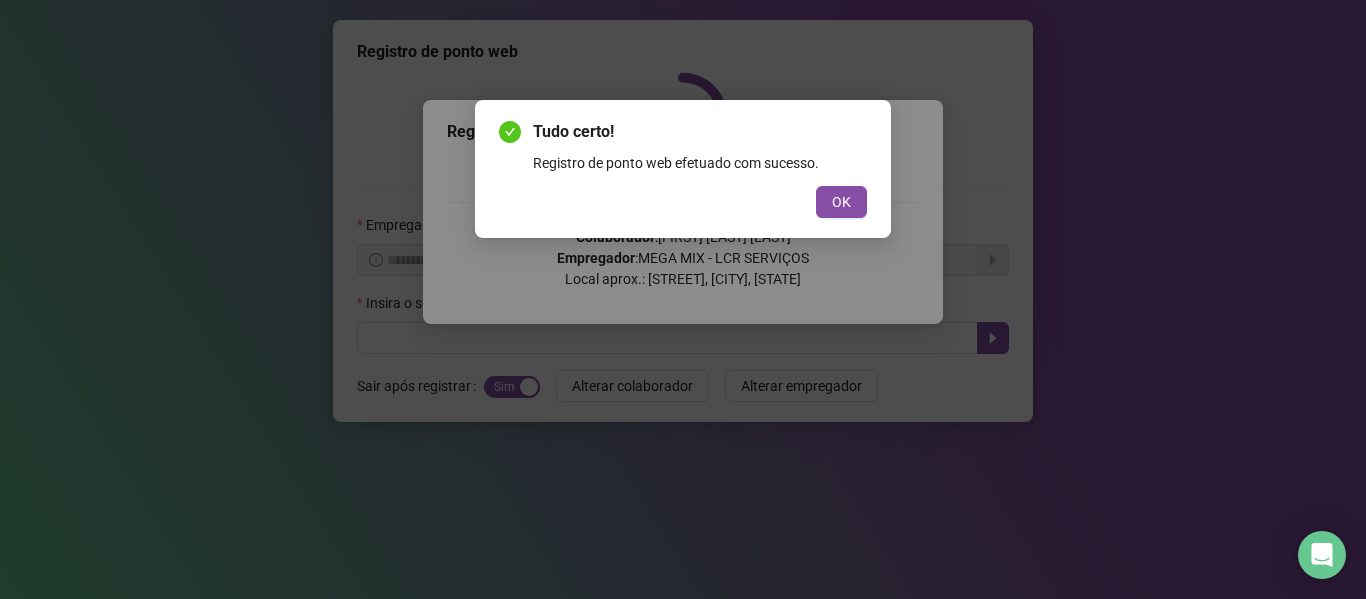 scroll, scrollTop: 0, scrollLeft: 0, axis: both 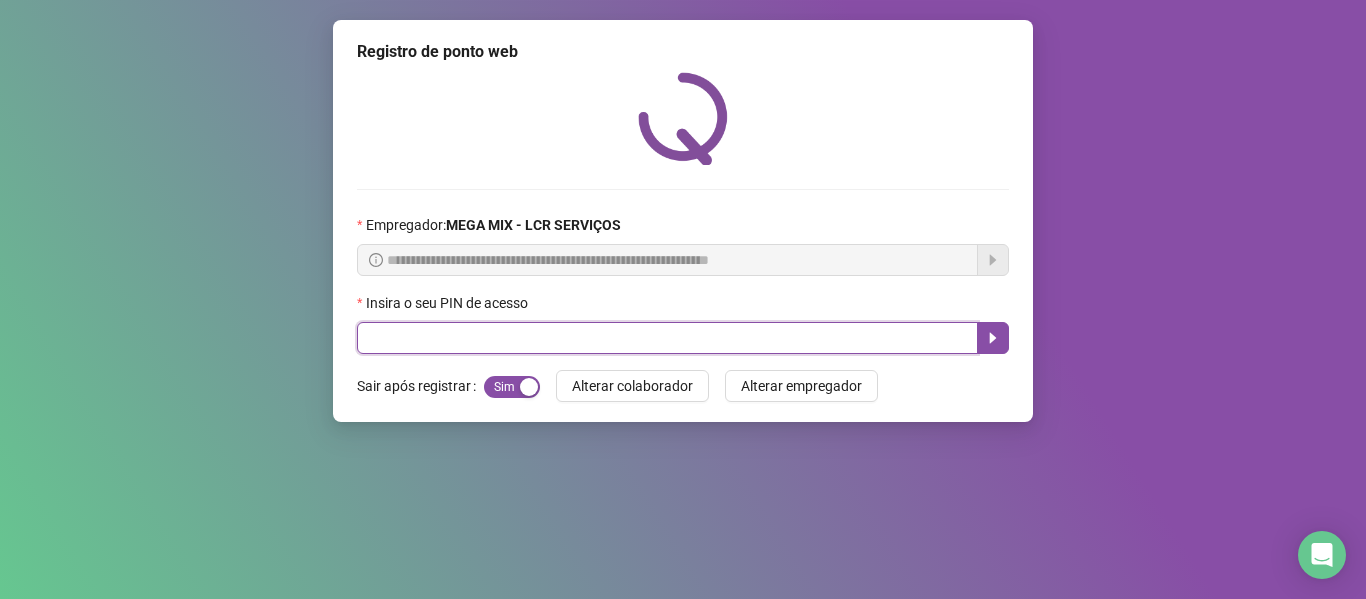 click at bounding box center [667, 338] 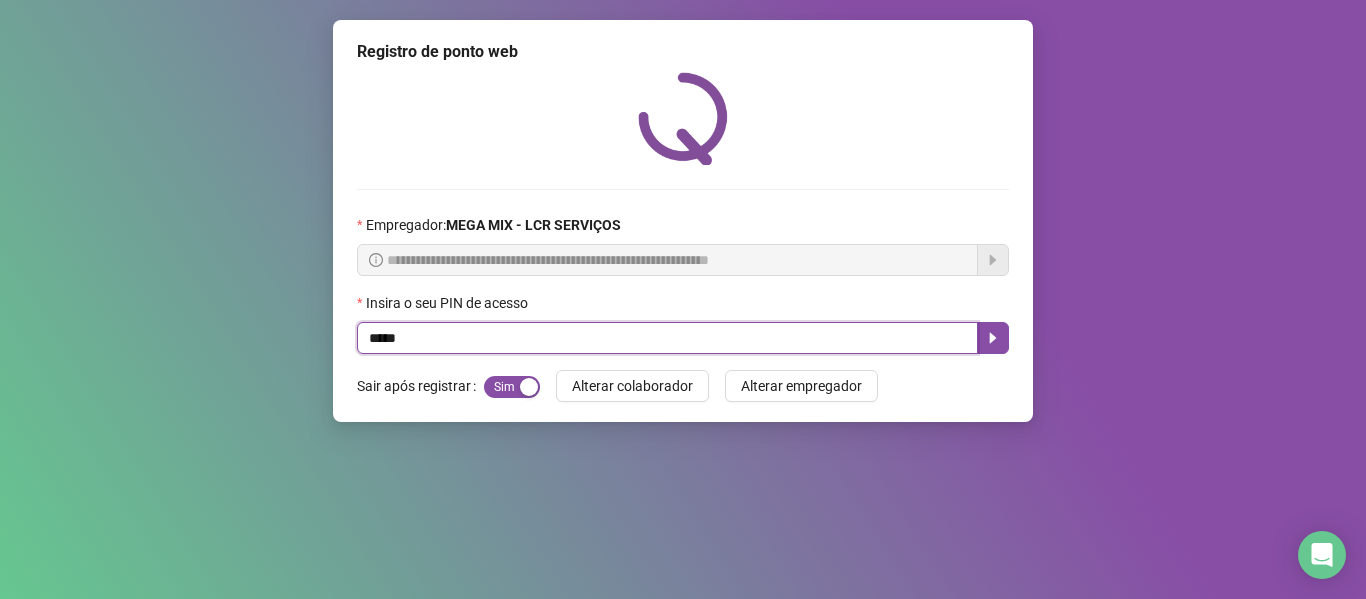type on "*****" 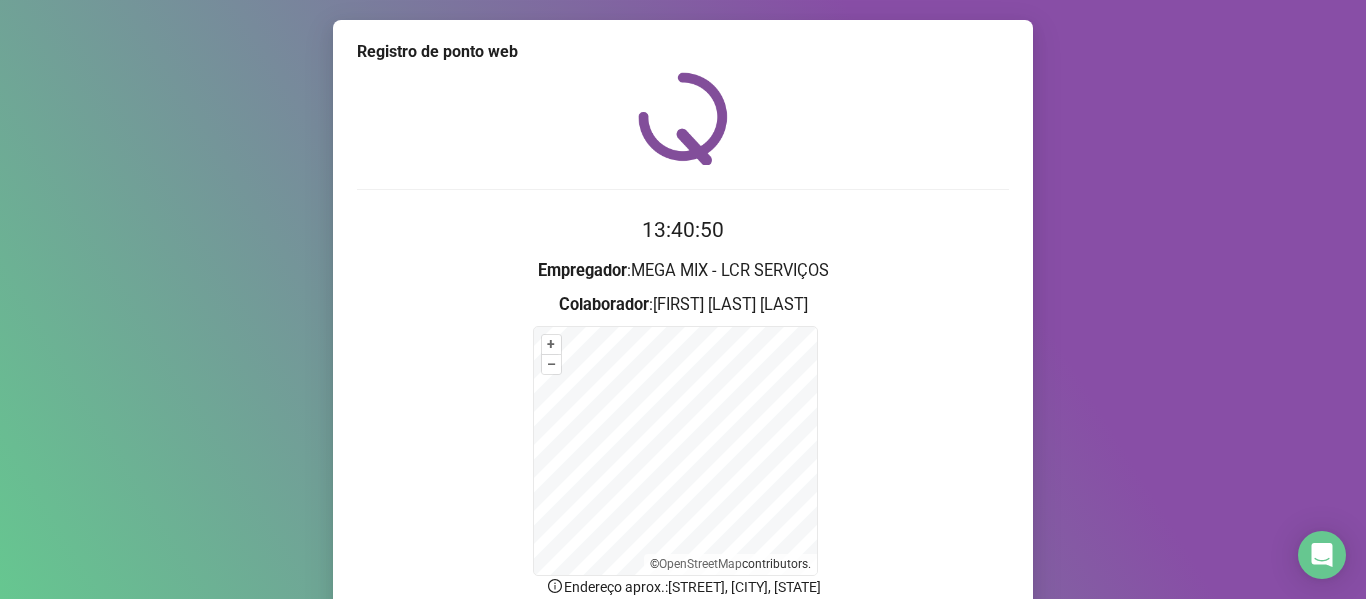 scroll, scrollTop: 176, scrollLeft: 0, axis: vertical 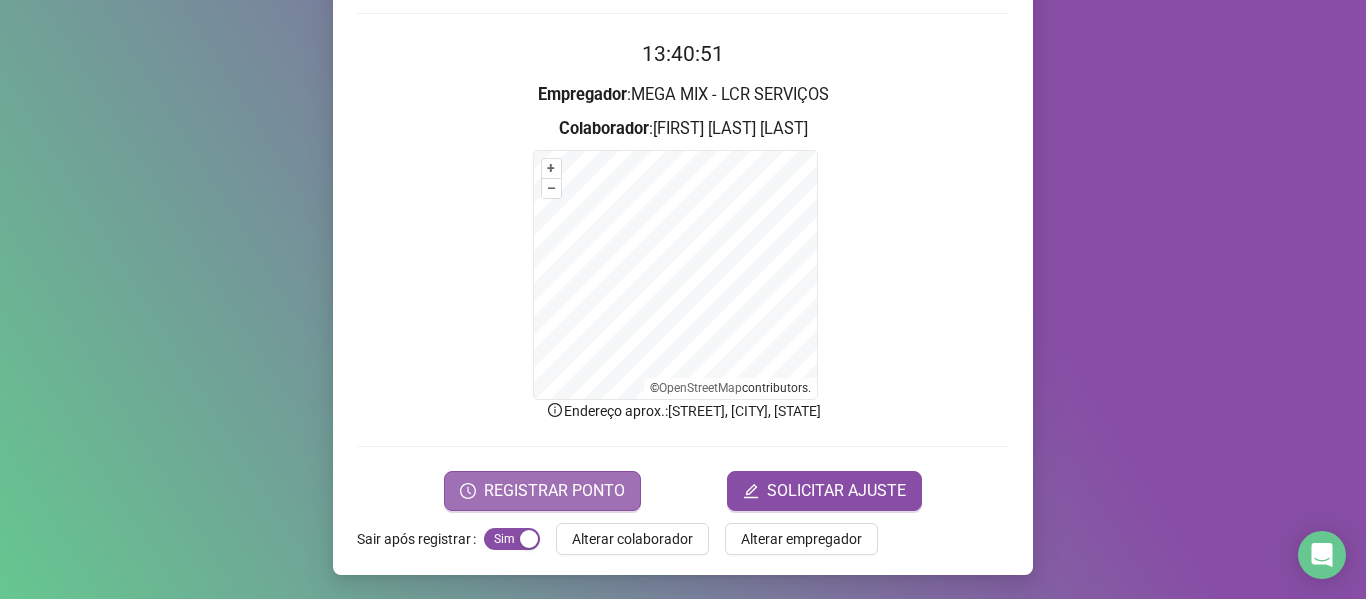 click on "REGISTRAR PONTO" at bounding box center [554, 491] 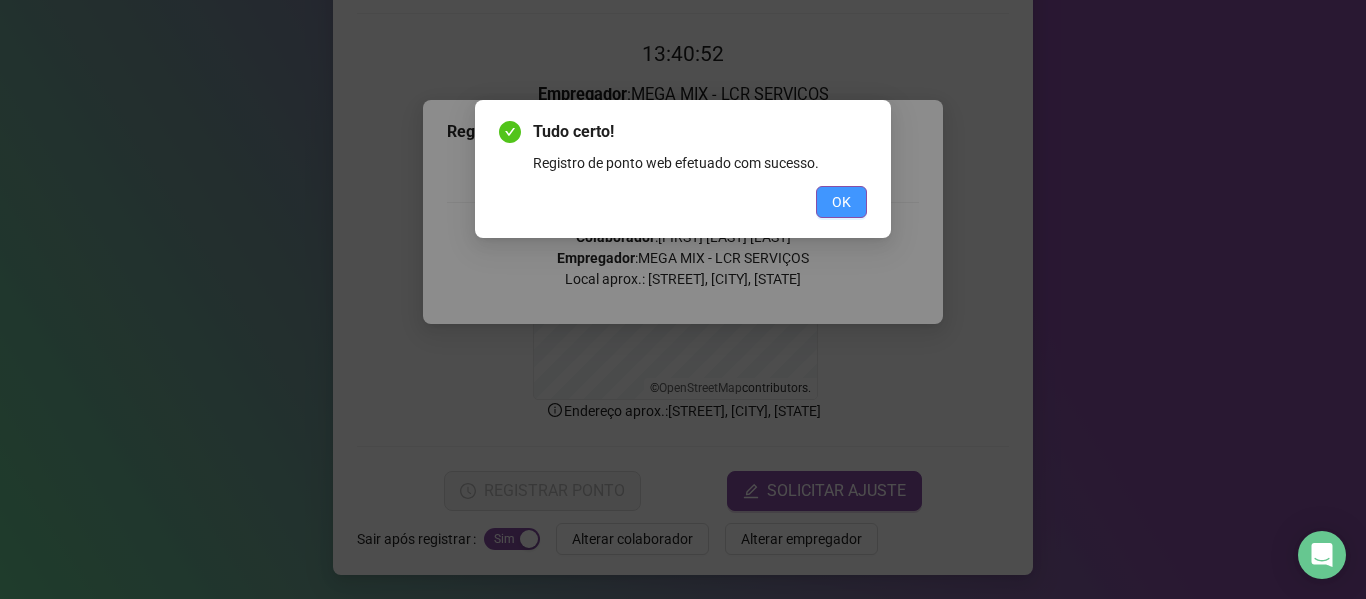 click on "OK" at bounding box center (841, 202) 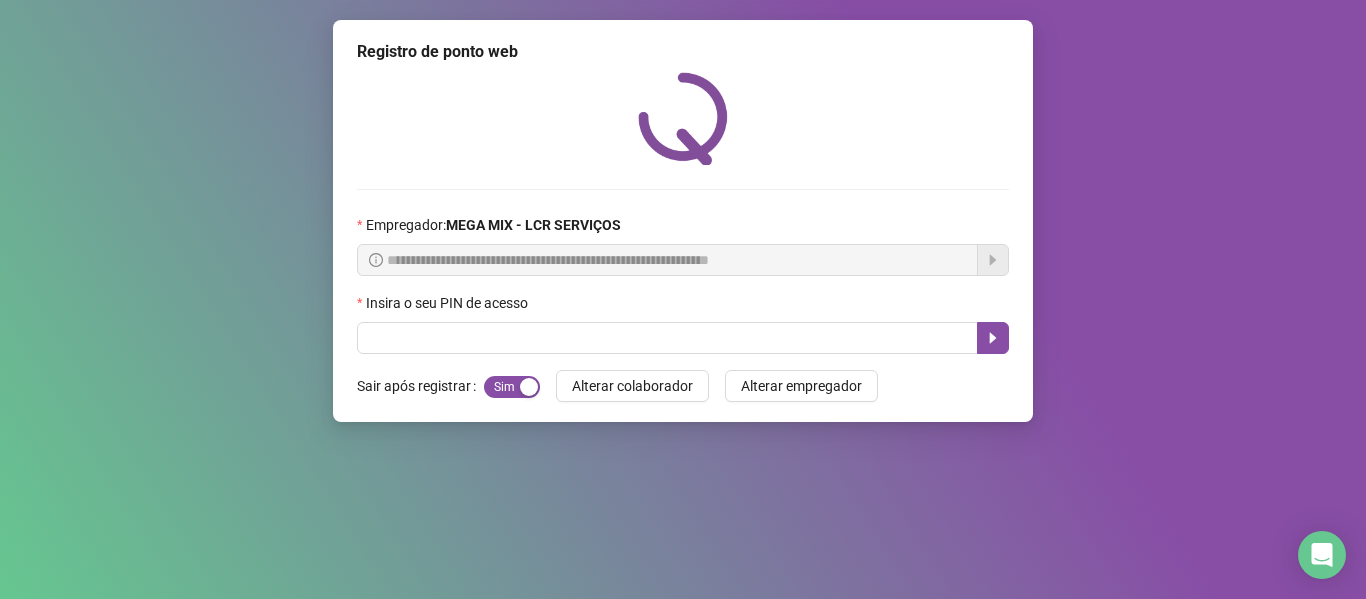 scroll, scrollTop: 0, scrollLeft: 0, axis: both 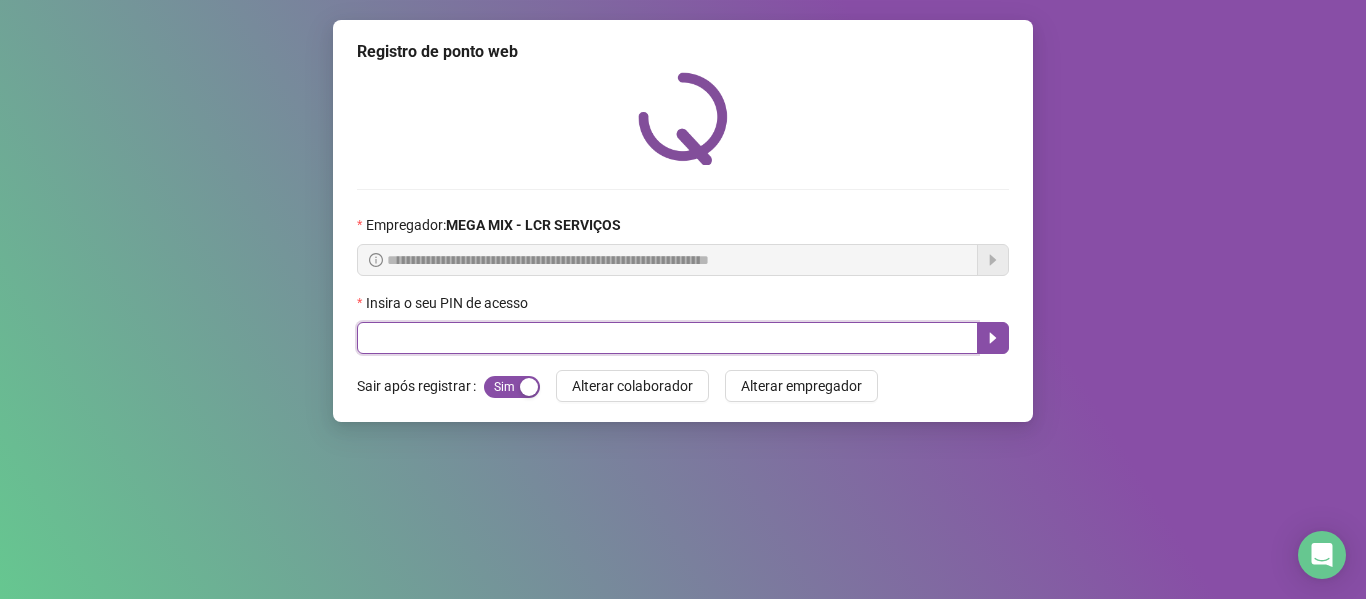 click at bounding box center [667, 338] 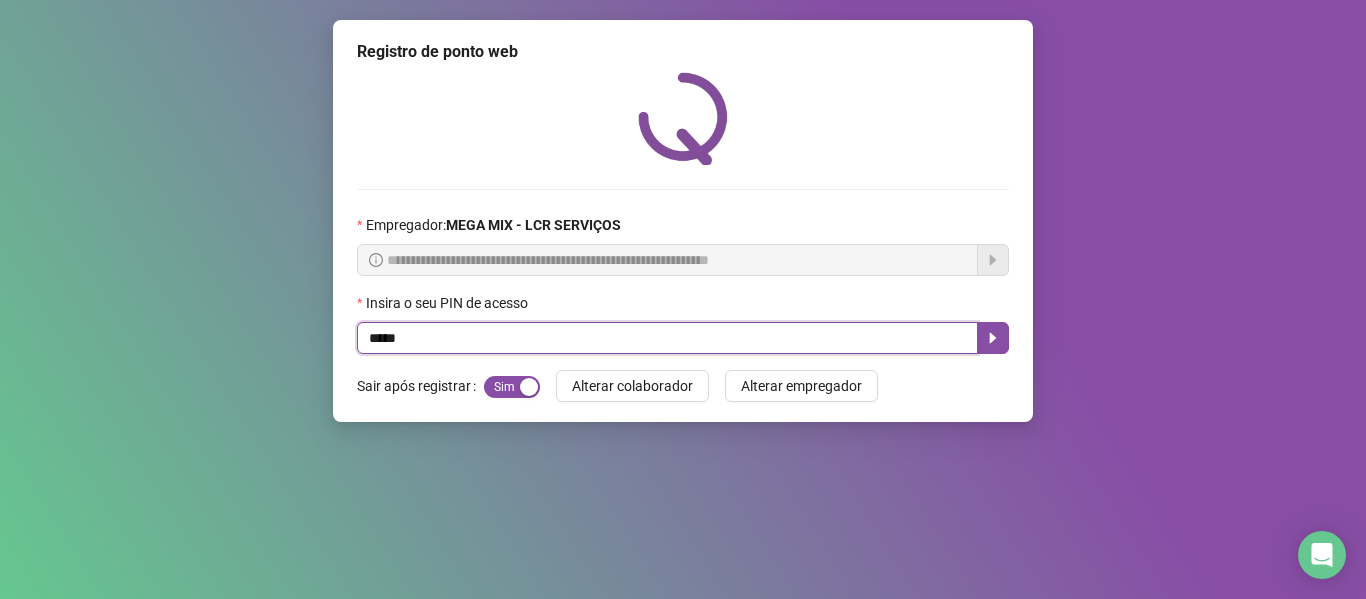 type on "*****" 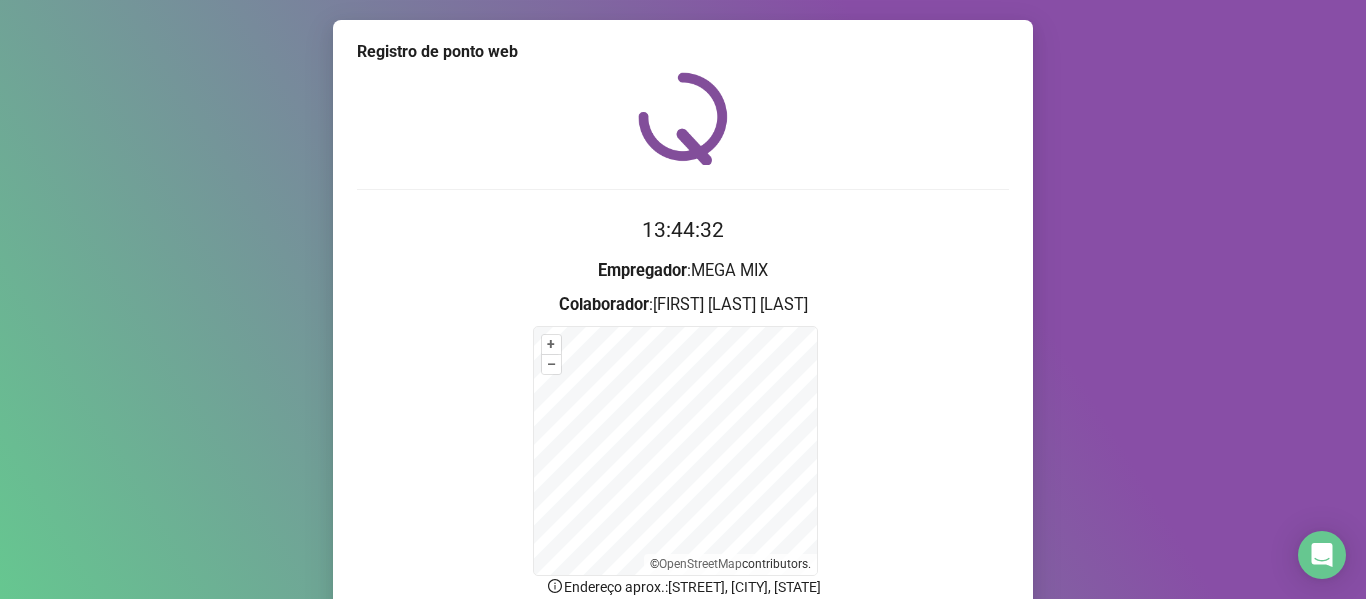 scroll, scrollTop: 176, scrollLeft: 0, axis: vertical 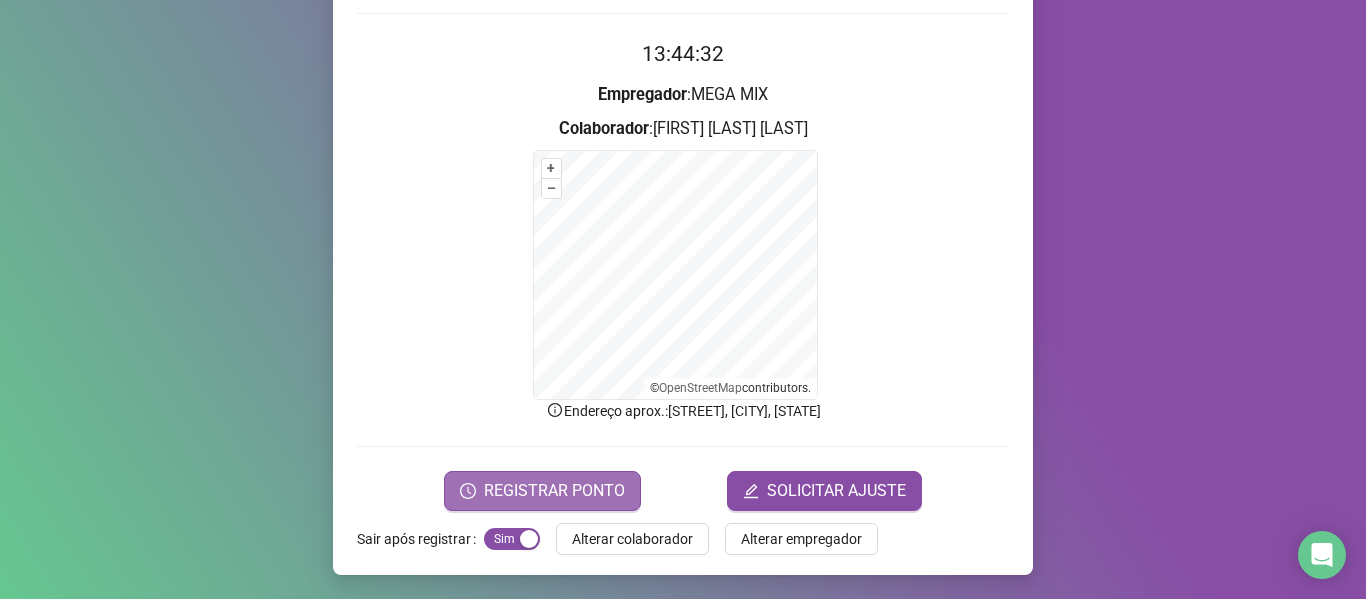 click on "REGISTRAR PONTO" at bounding box center (554, 491) 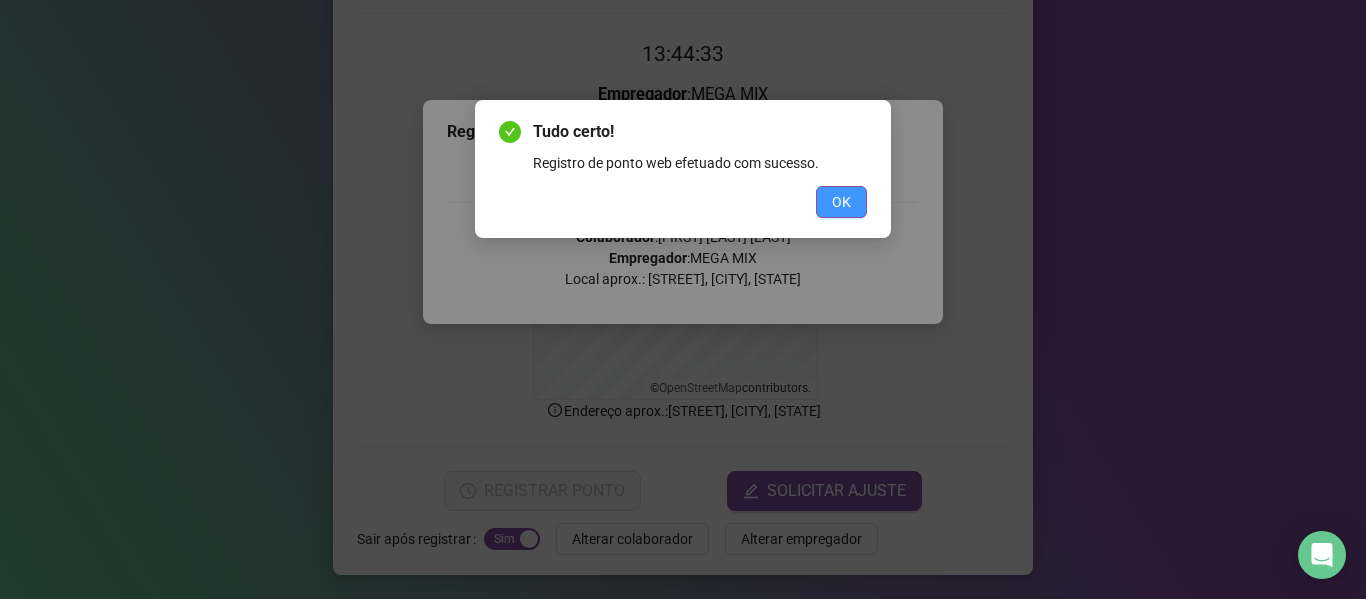 click on "OK" at bounding box center (841, 202) 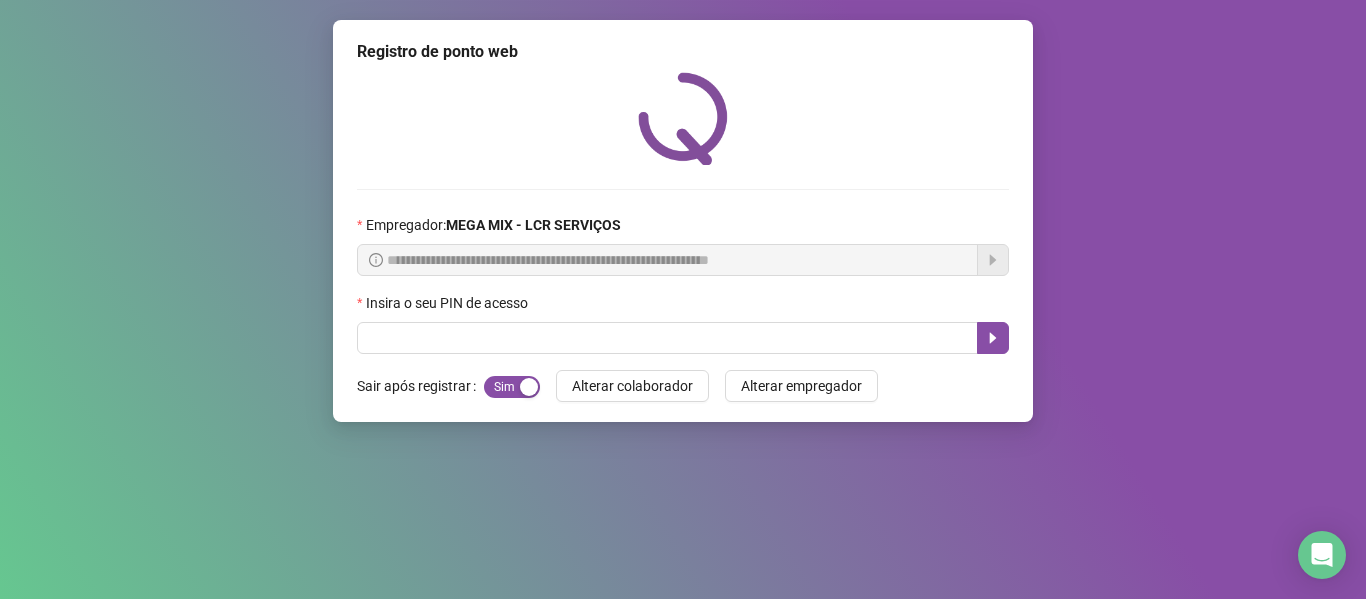 scroll, scrollTop: 0, scrollLeft: 0, axis: both 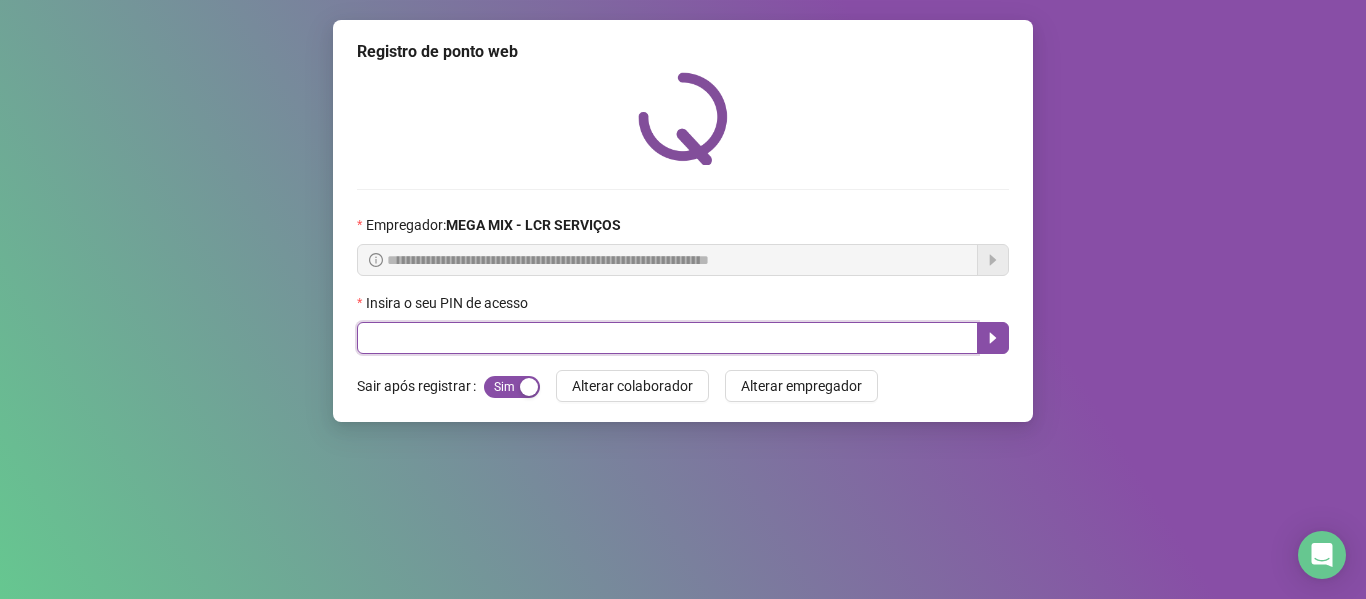 click at bounding box center [667, 338] 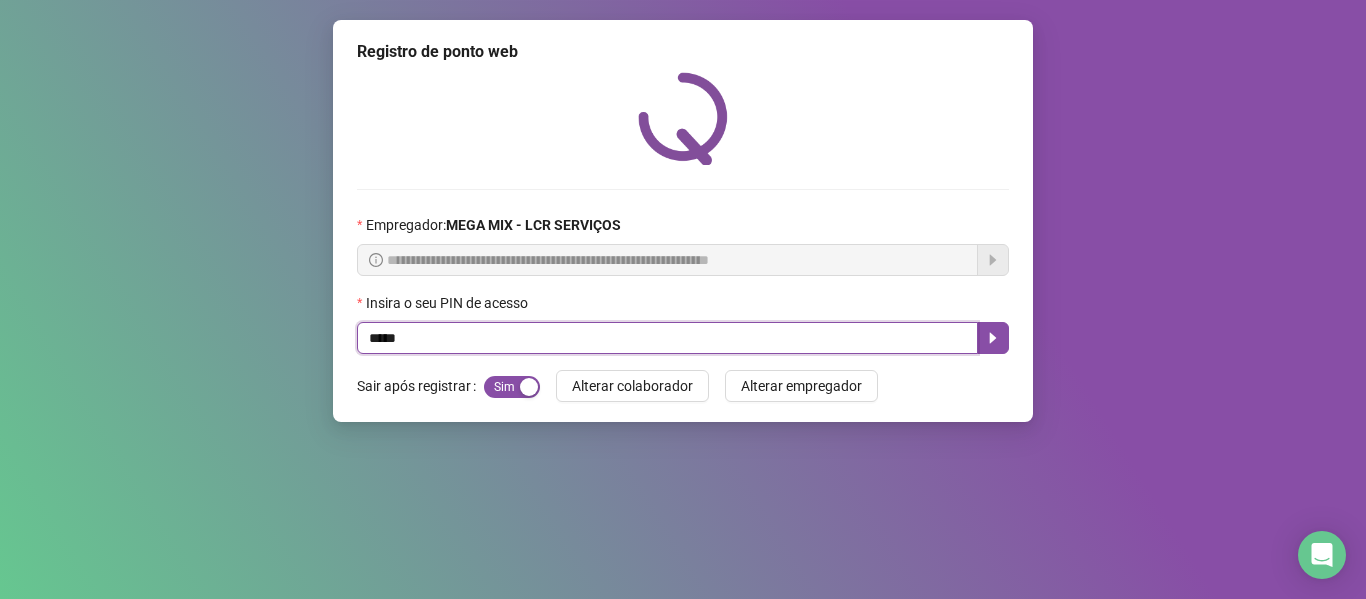 type on "*****" 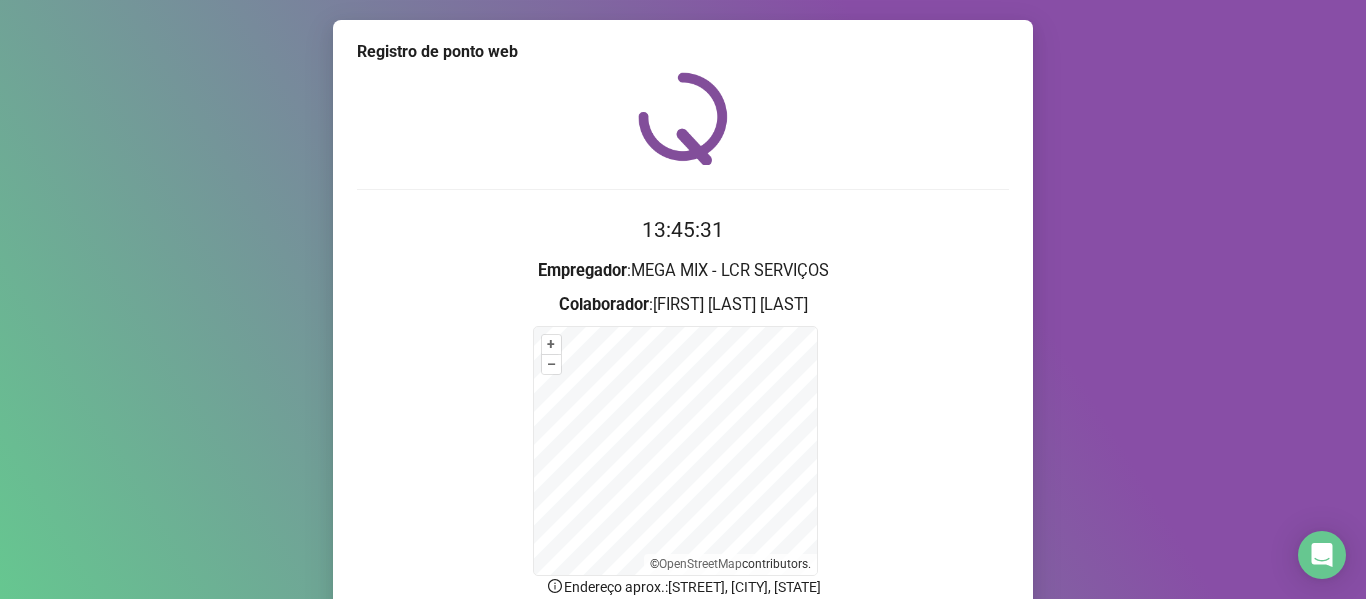 scroll, scrollTop: 176, scrollLeft: 0, axis: vertical 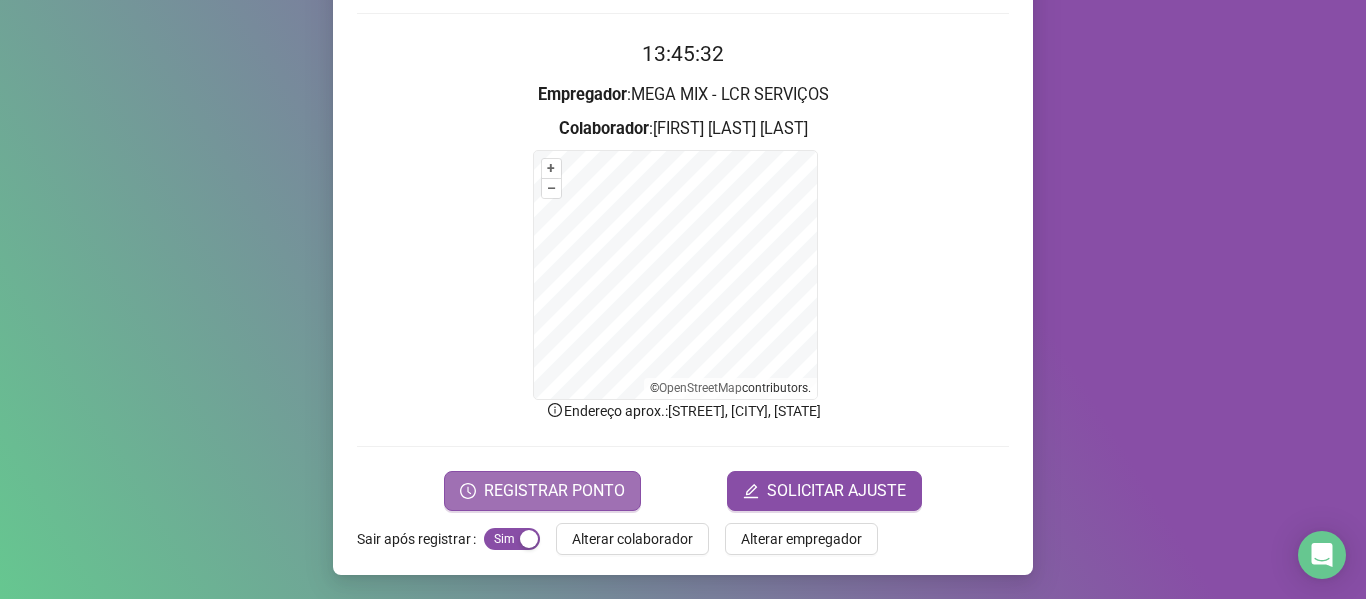 click on "REGISTRAR PONTO" at bounding box center [554, 491] 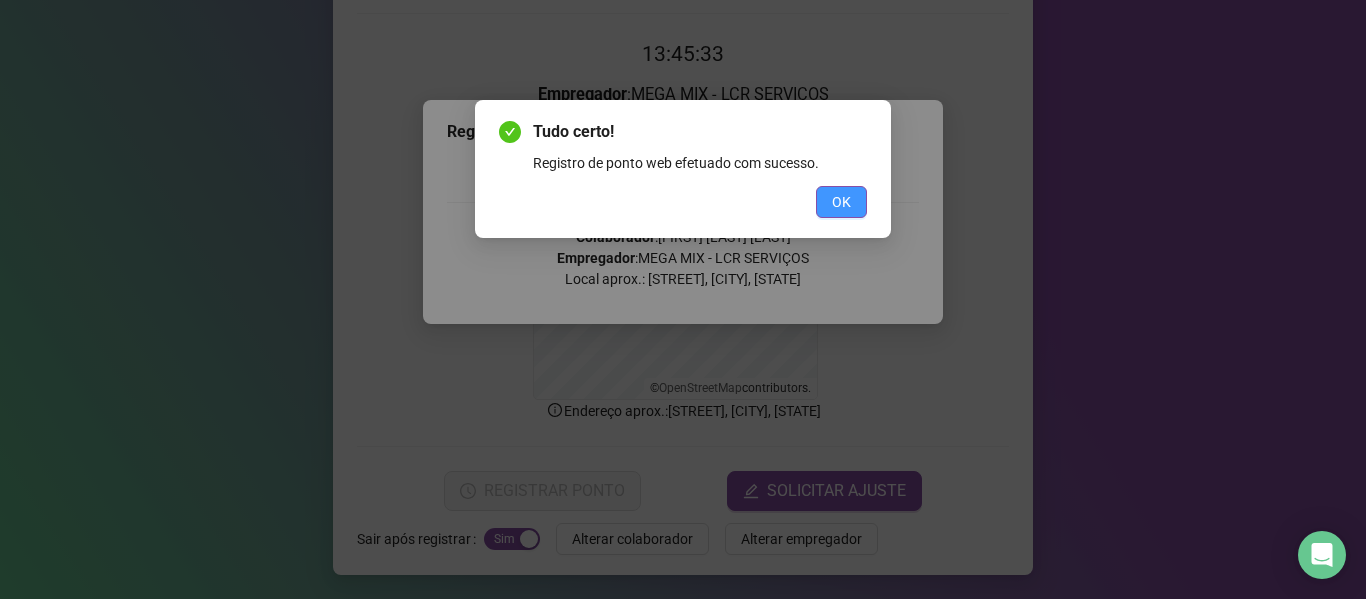 click on "OK" at bounding box center (841, 202) 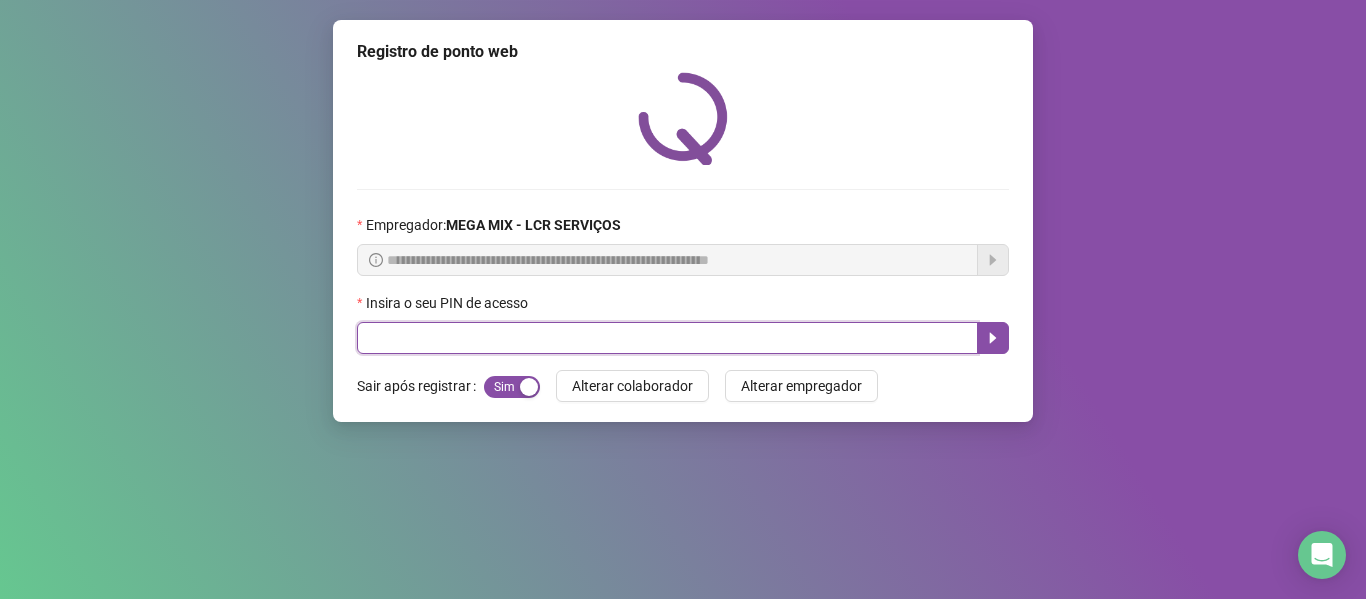 click at bounding box center (667, 338) 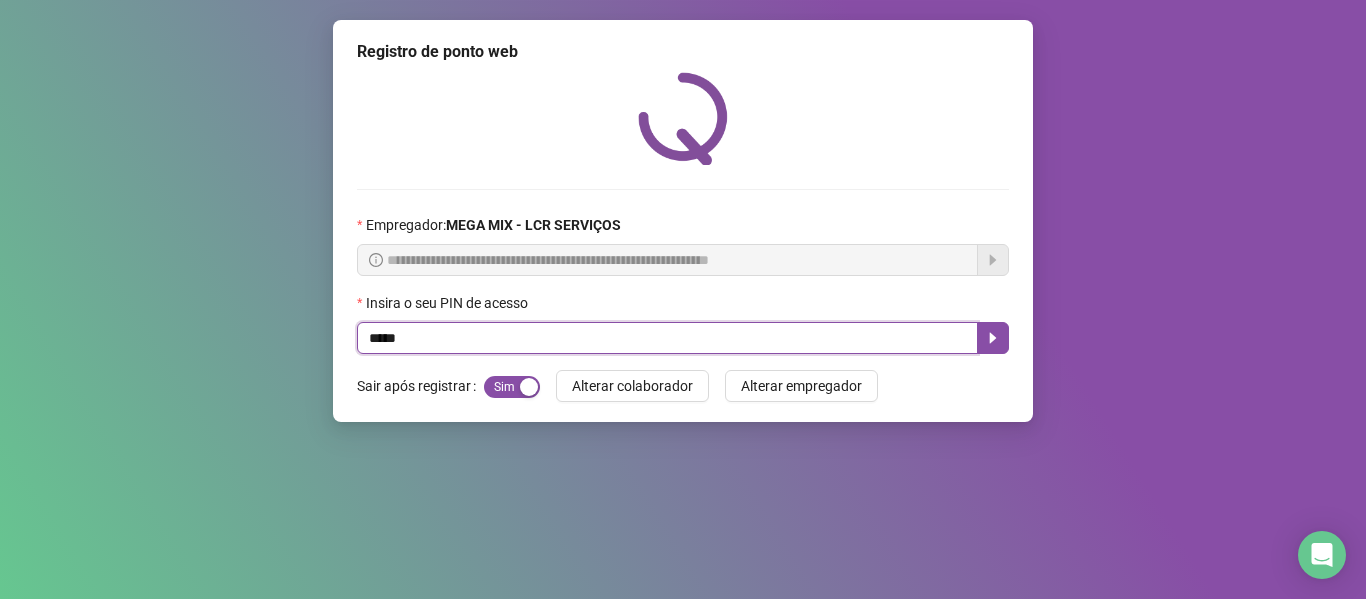 type on "*****" 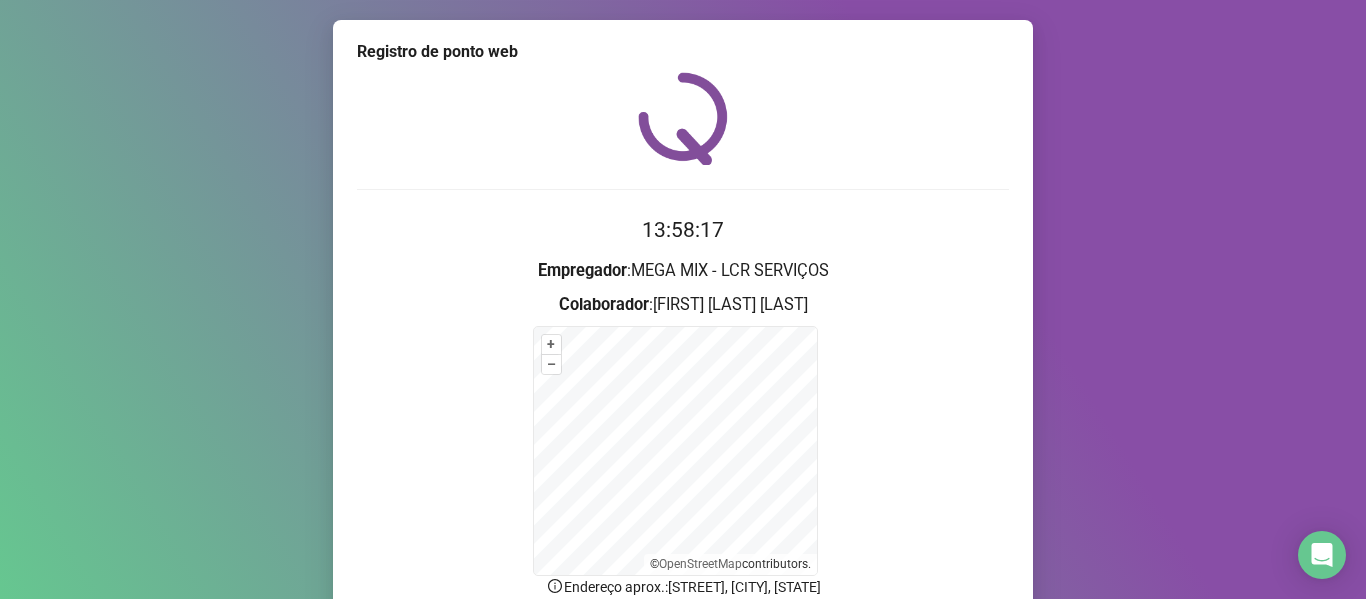 scroll, scrollTop: 176, scrollLeft: 0, axis: vertical 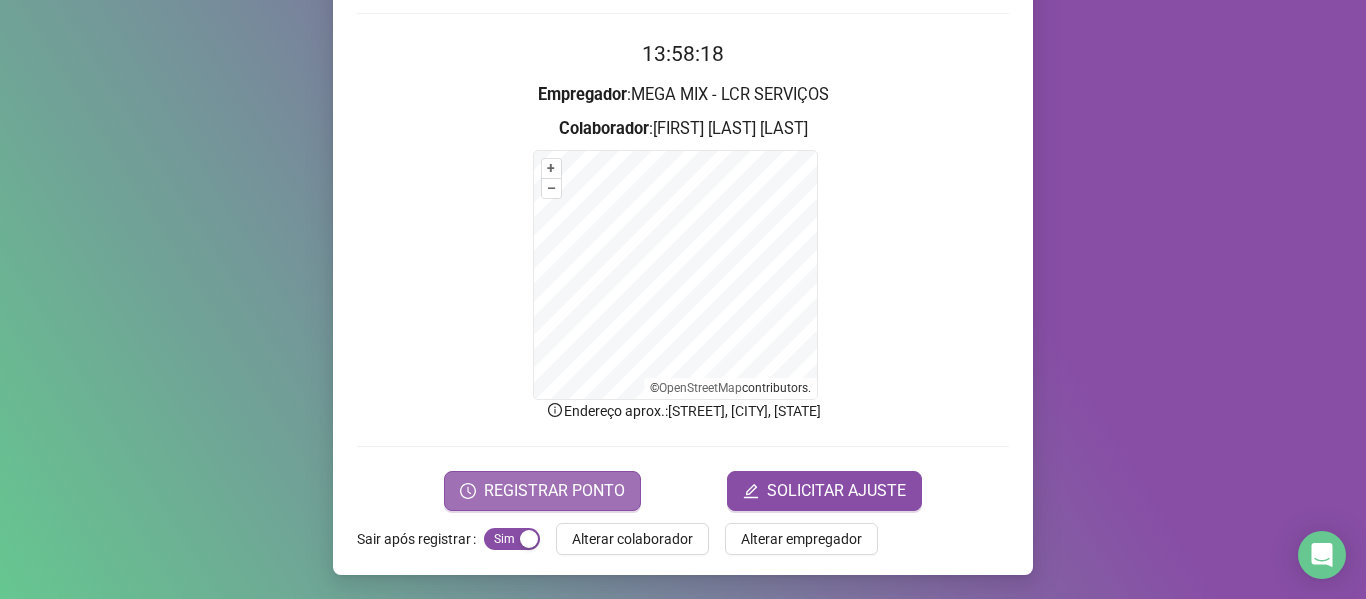 click on "REGISTRAR PONTO" at bounding box center (554, 491) 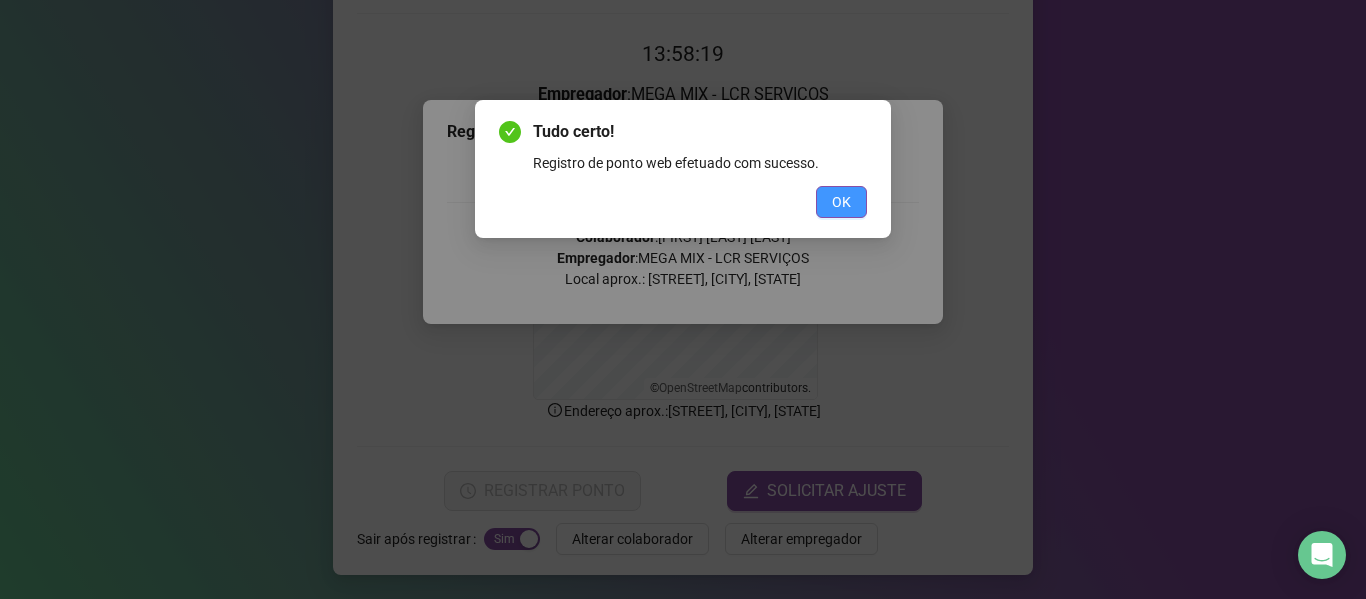 click on "OK" at bounding box center [841, 202] 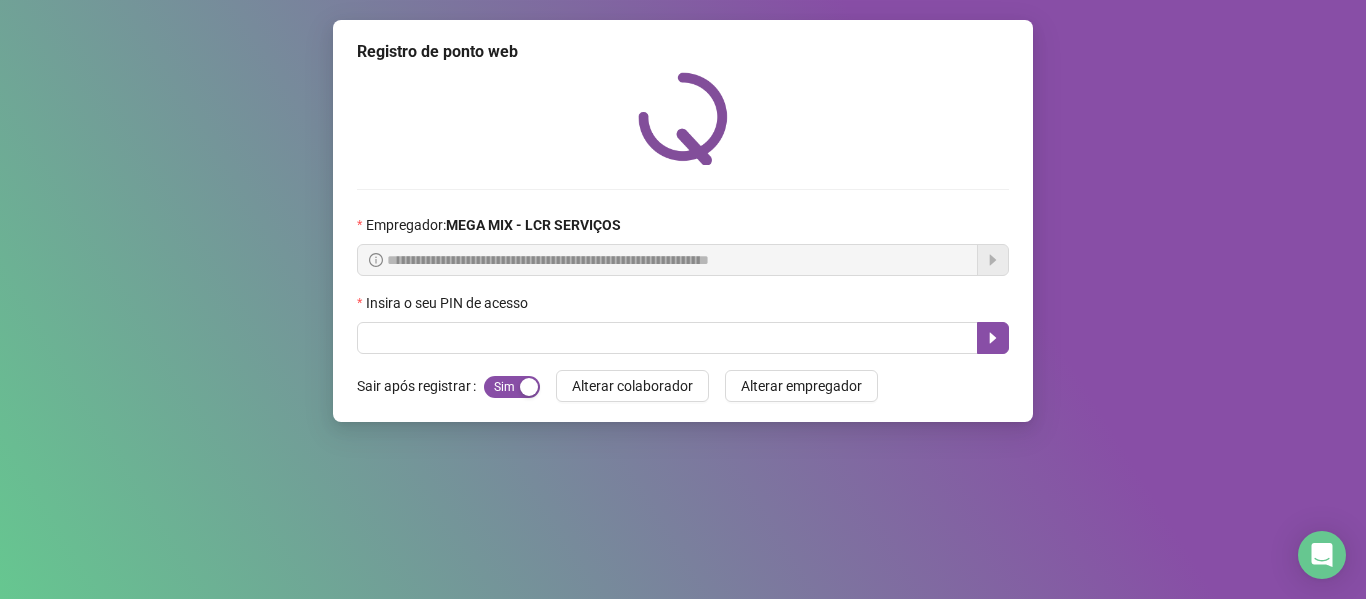scroll, scrollTop: 0, scrollLeft: 0, axis: both 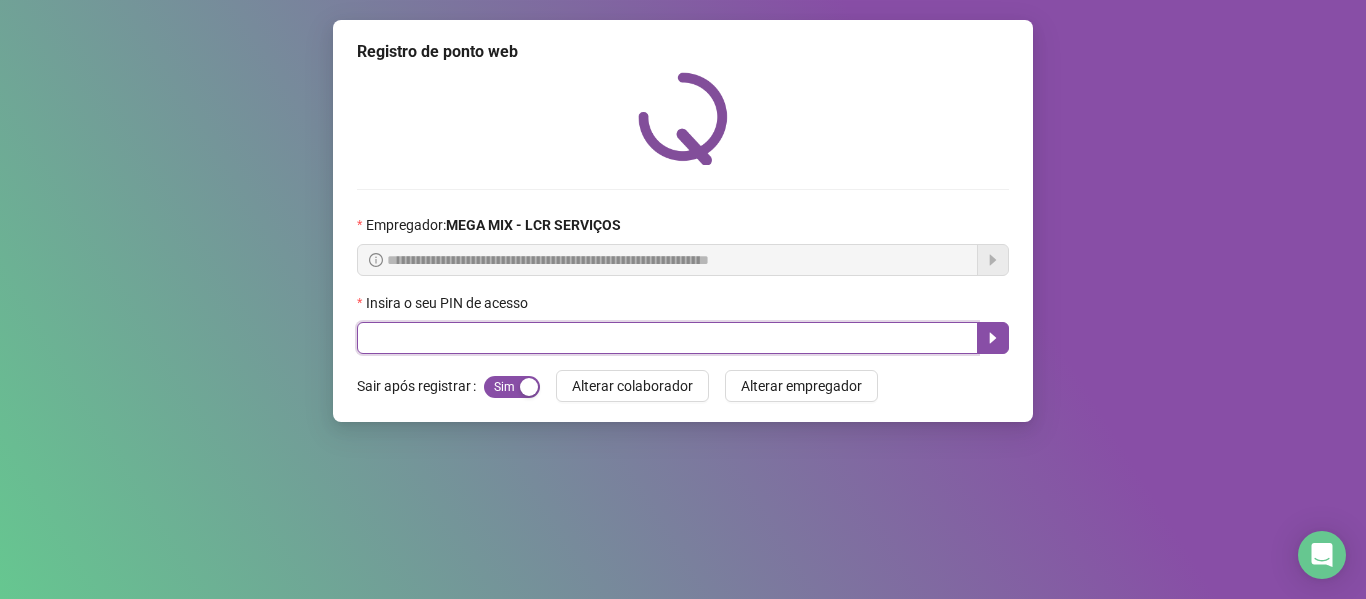 click at bounding box center [667, 338] 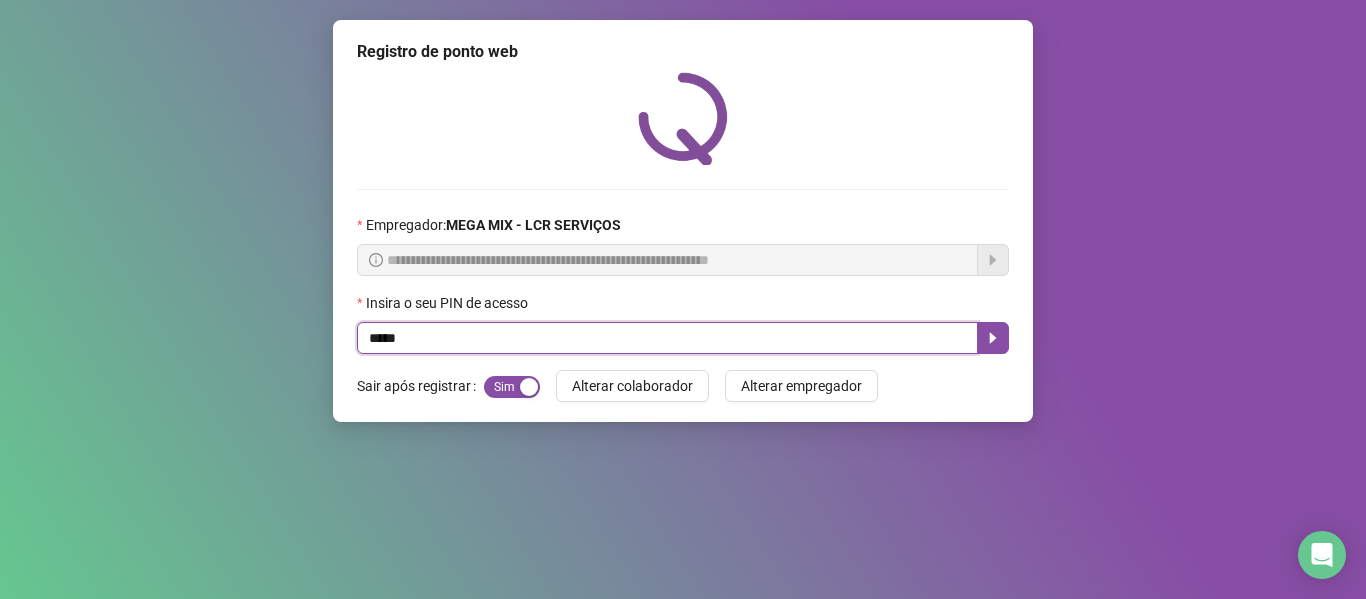 type on "*****" 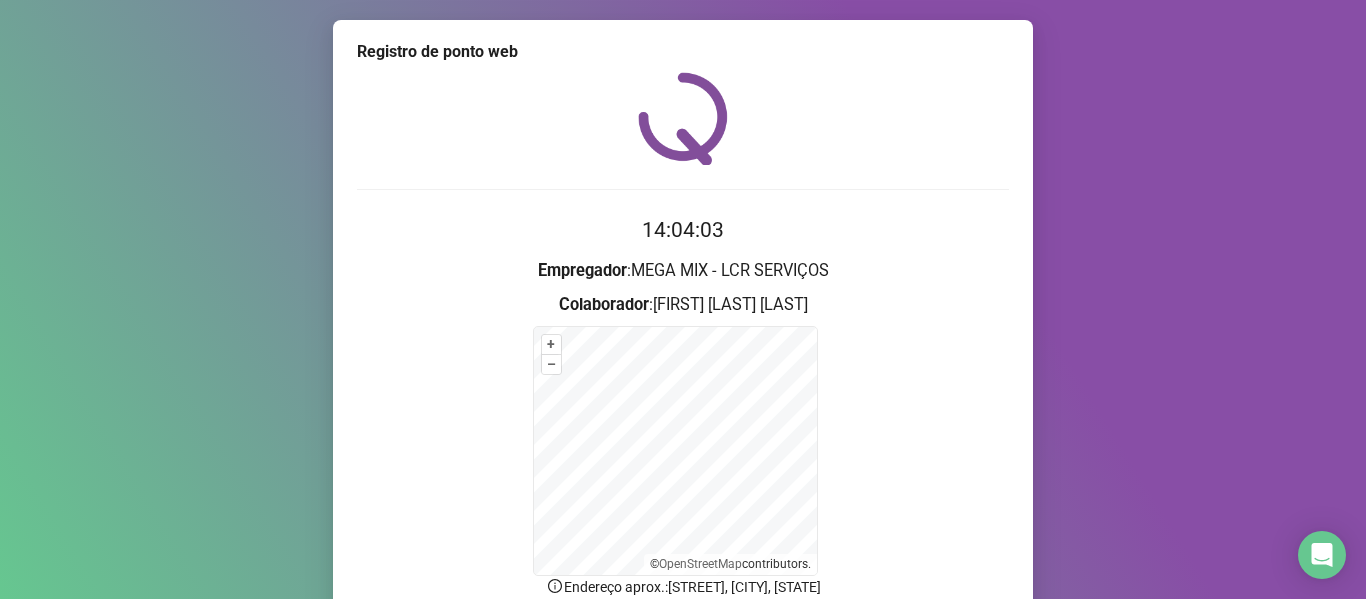 scroll, scrollTop: 176, scrollLeft: 0, axis: vertical 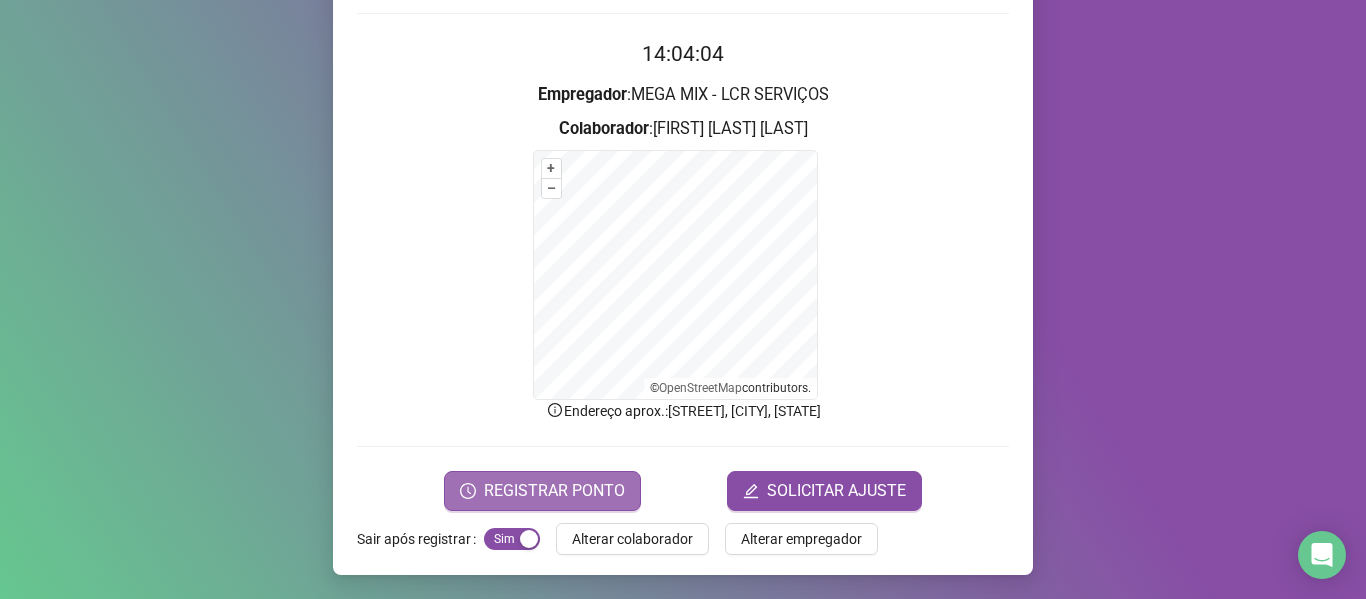 click on "REGISTRAR PONTO" at bounding box center (554, 491) 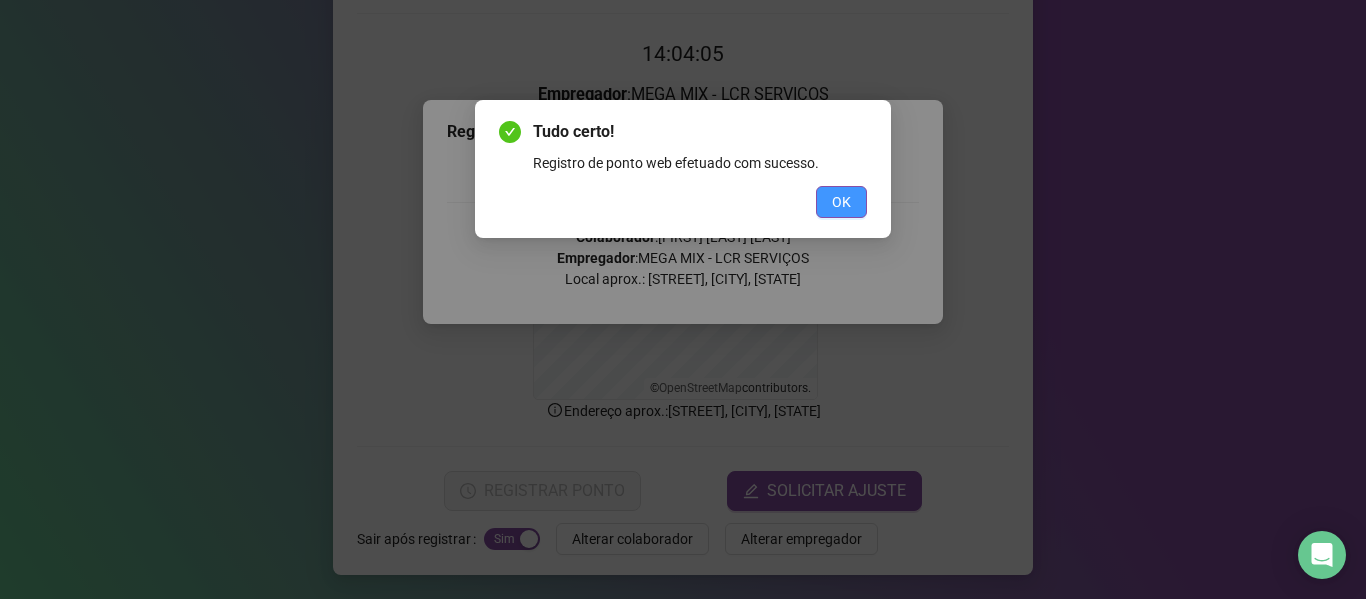 click on "OK" at bounding box center (841, 202) 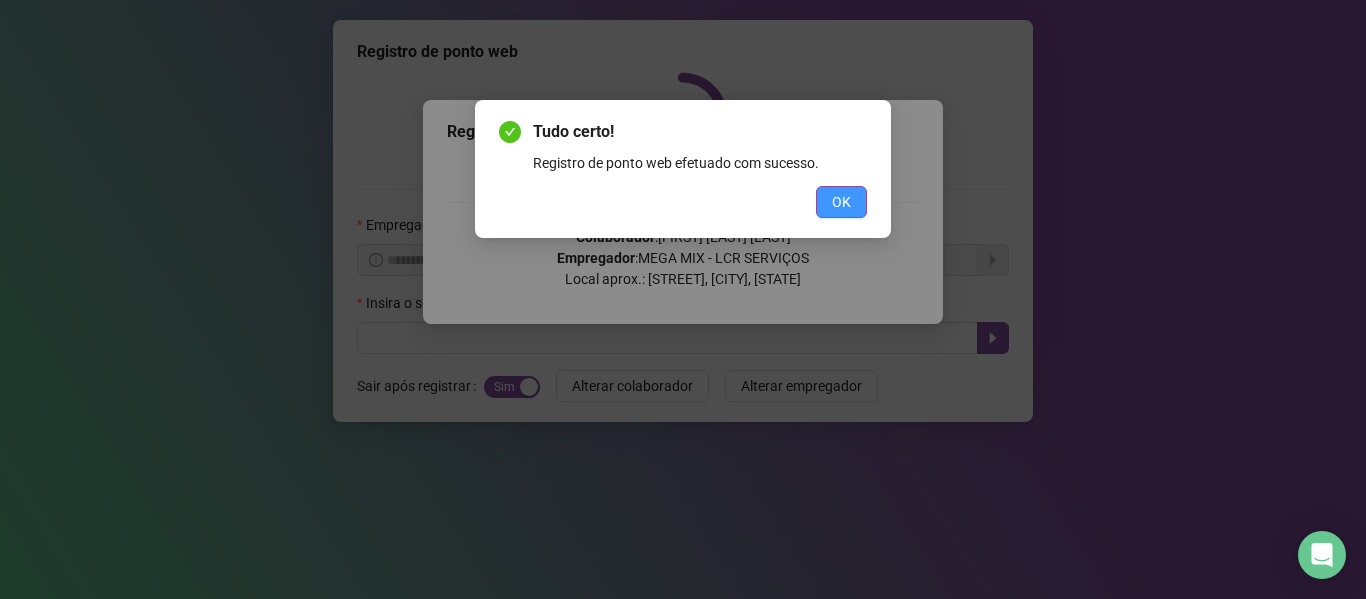 scroll, scrollTop: 0, scrollLeft: 0, axis: both 